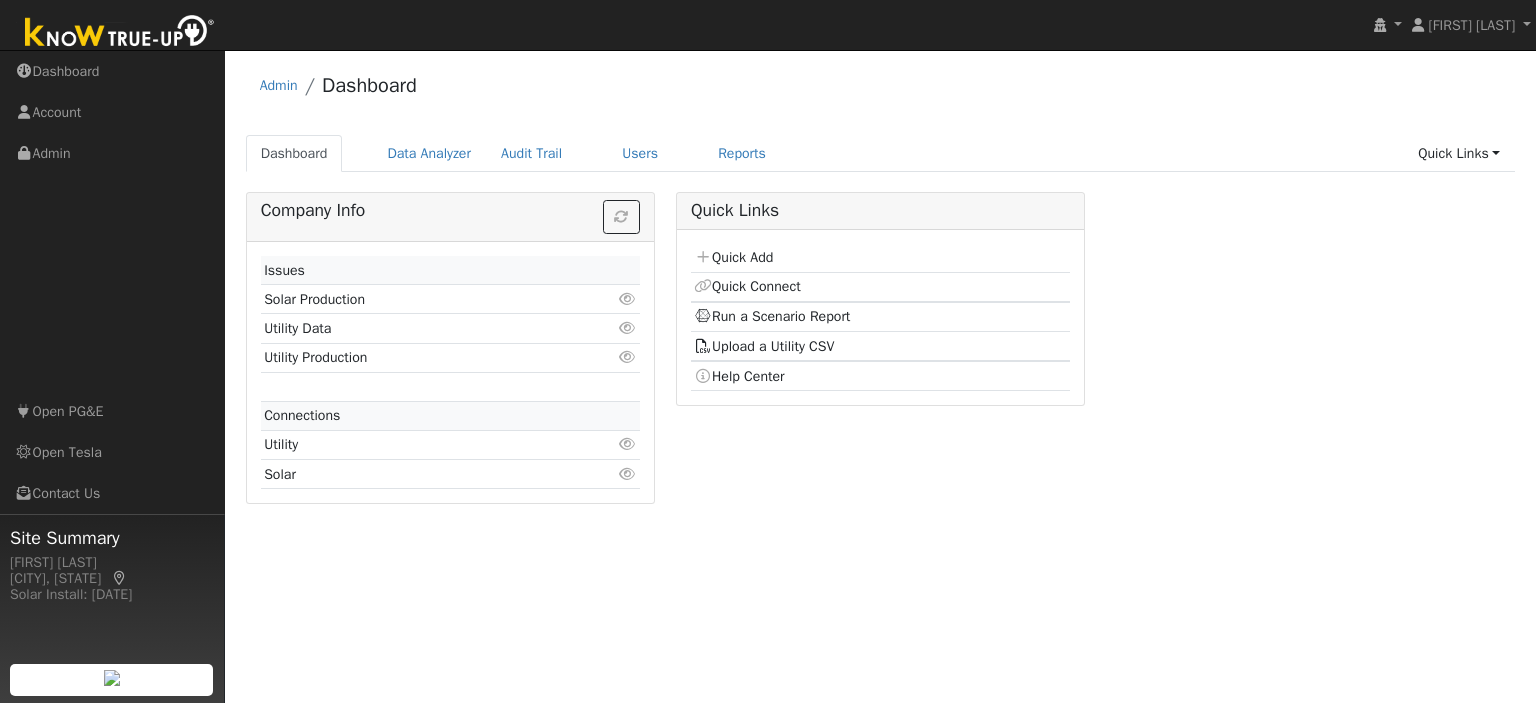 scroll, scrollTop: 0, scrollLeft: 0, axis: both 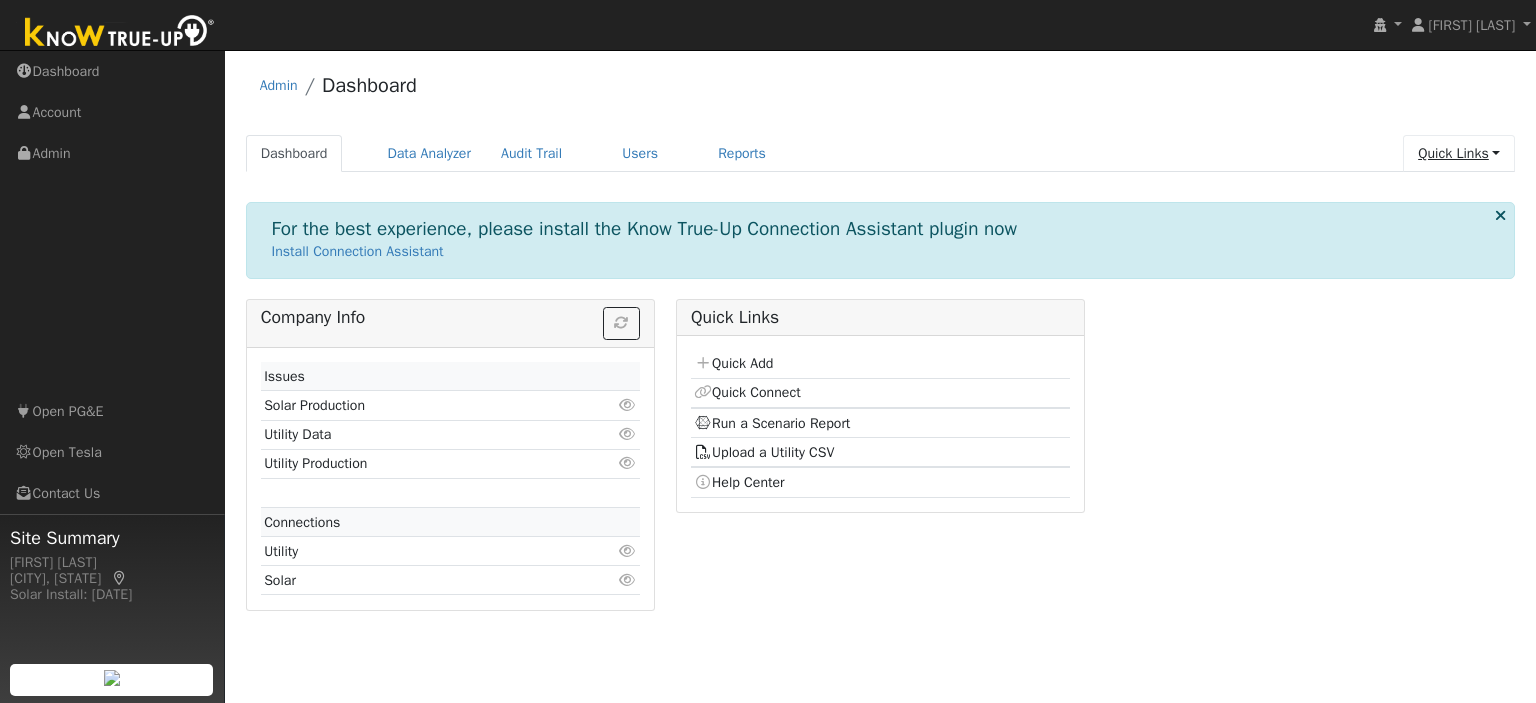 click on "Quick Links" at bounding box center [1459, 153] 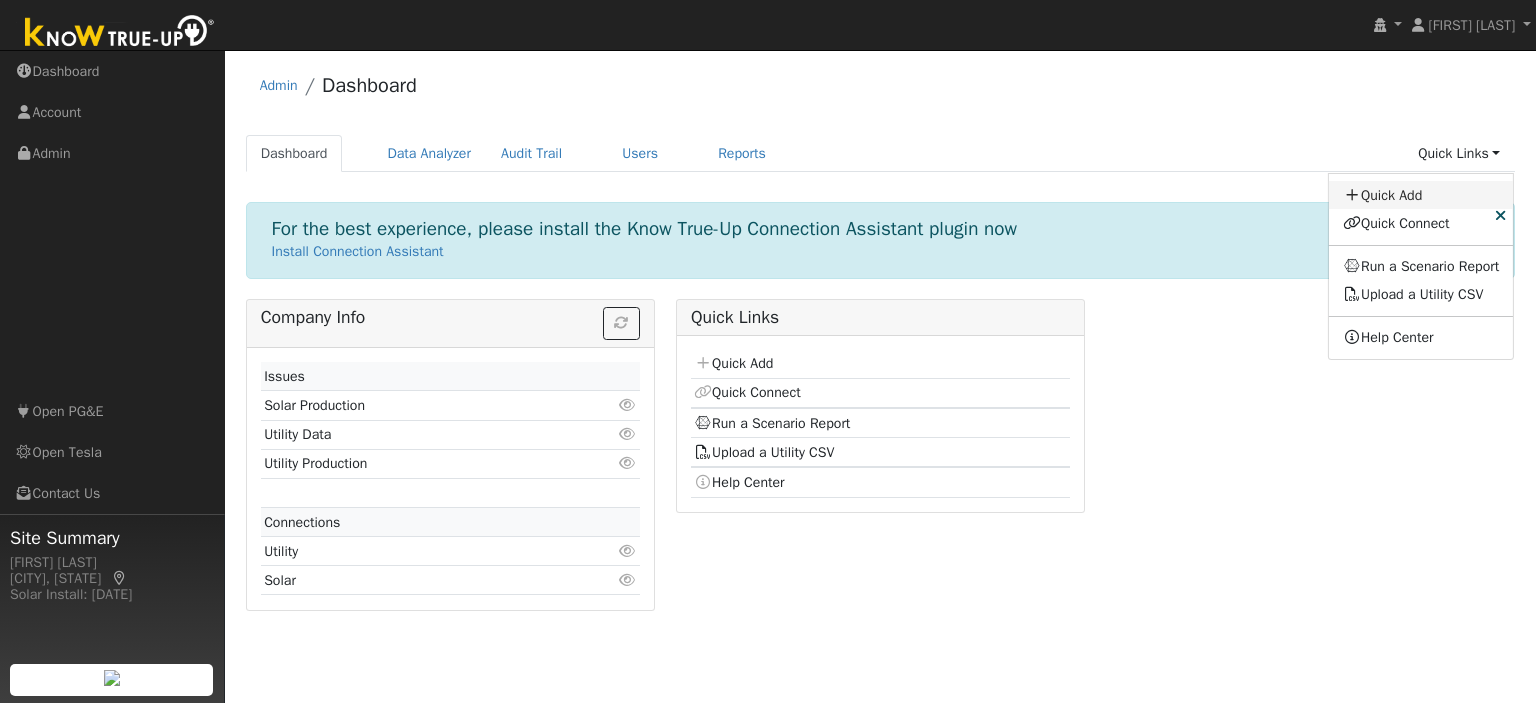 click on "Quick Add" at bounding box center (1421, 195) 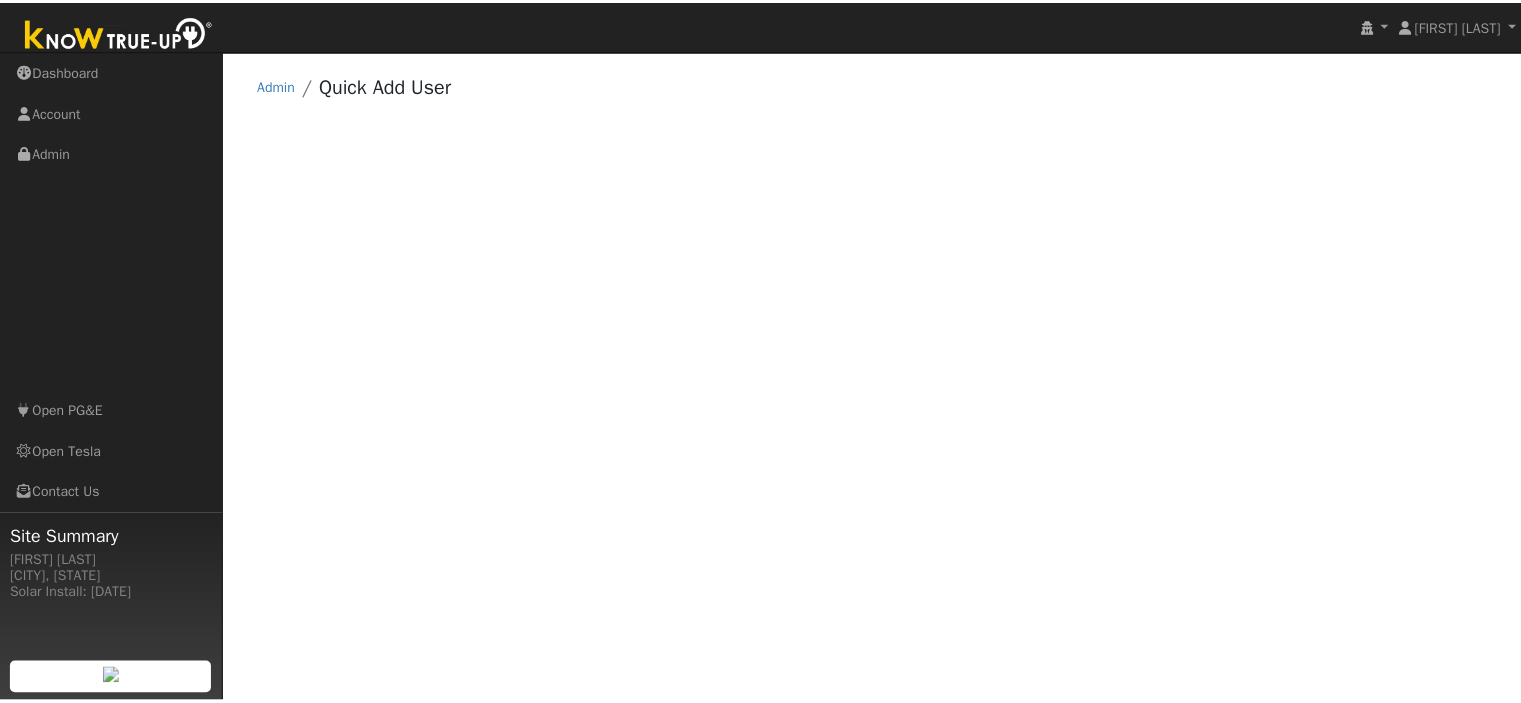 scroll, scrollTop: 0, scrollLeft: 0, axis: both 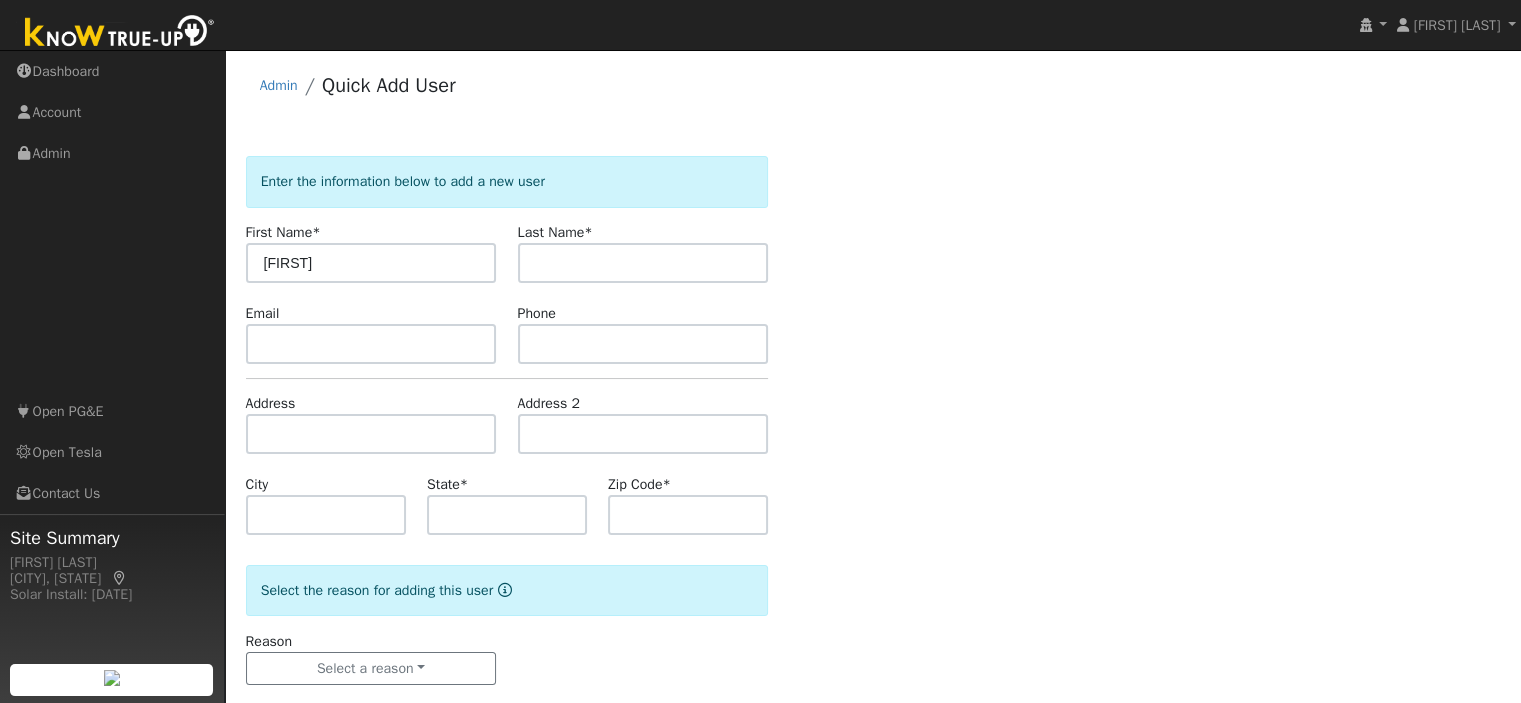 type on "[FIRST]" 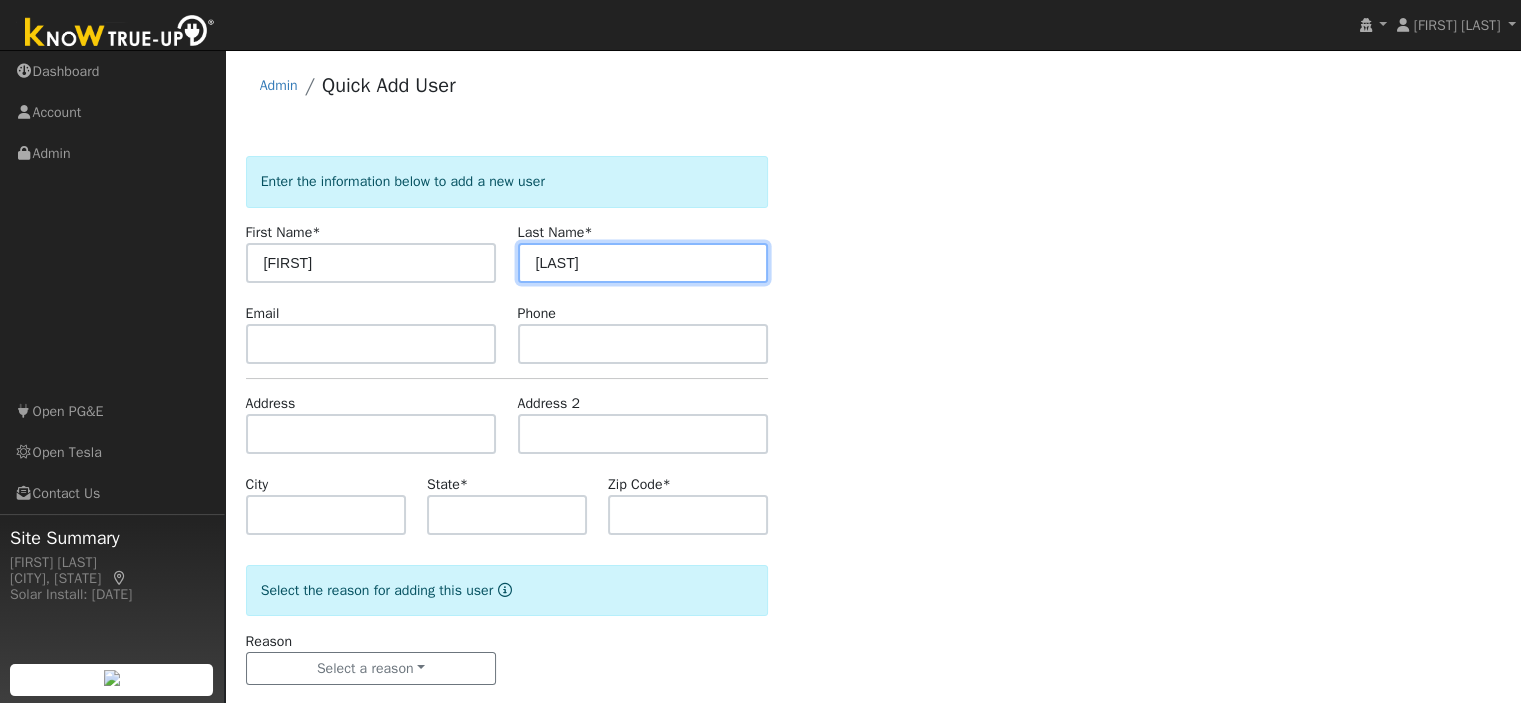type on "Ziauddin" 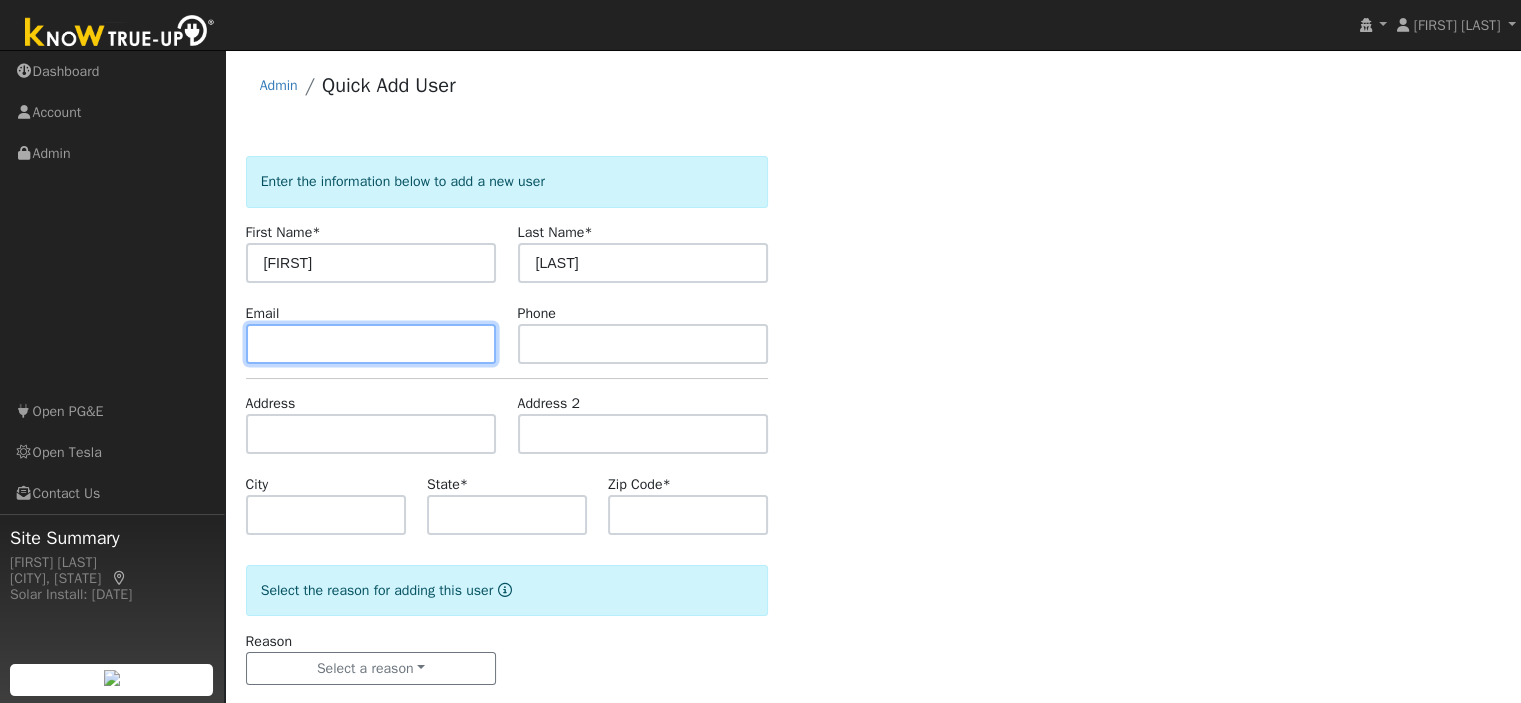 paste on "adnan.ziauddin@gmail.com" 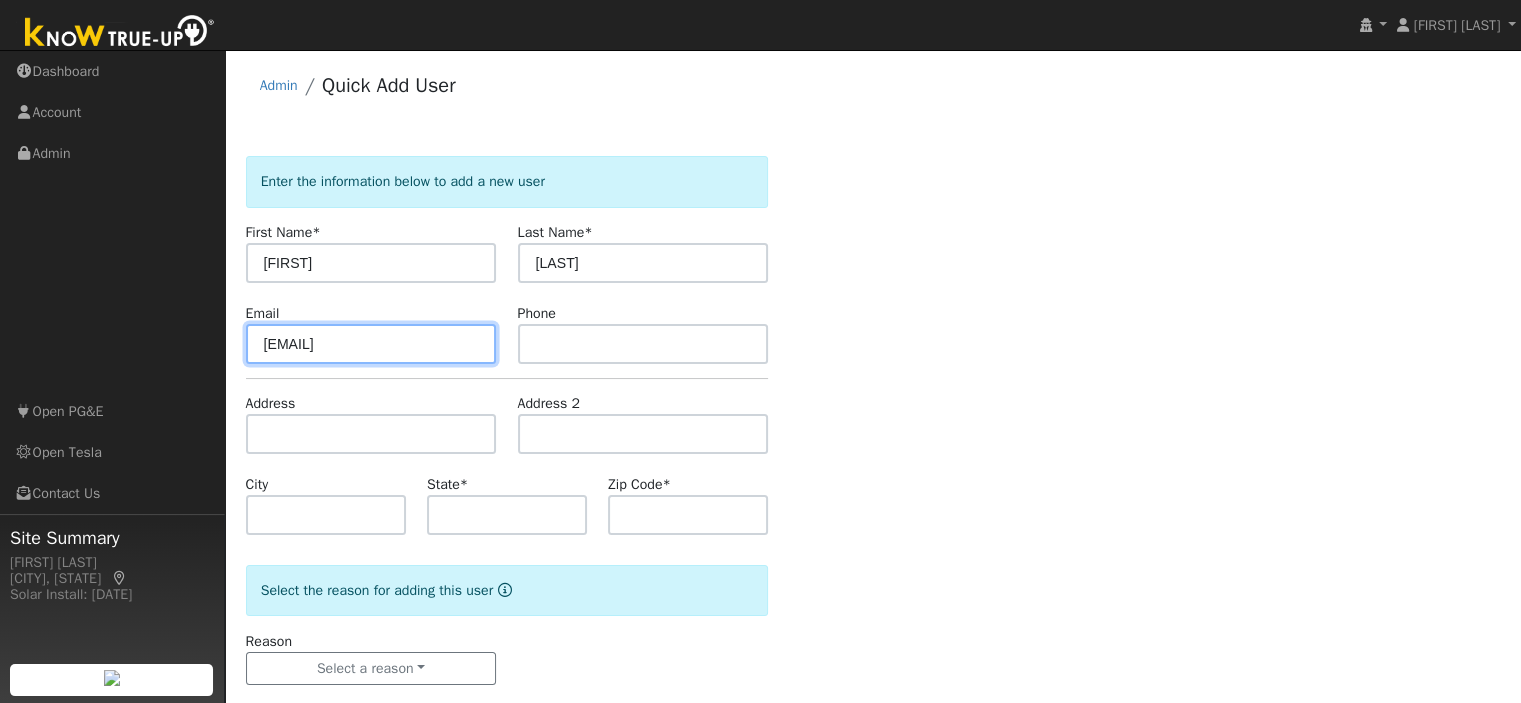 type on "adnan.ziauddin@gmail.com" 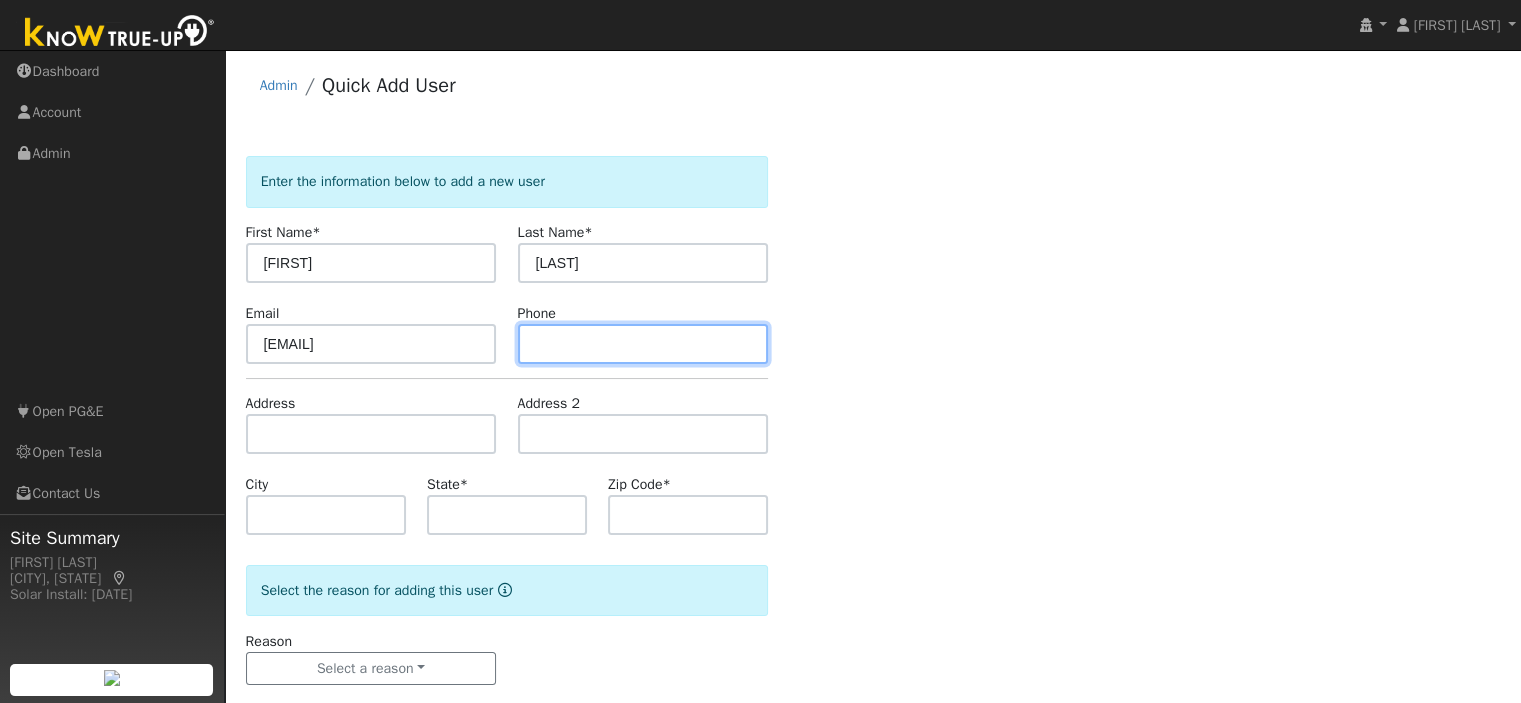 paste on "925-381-8074" 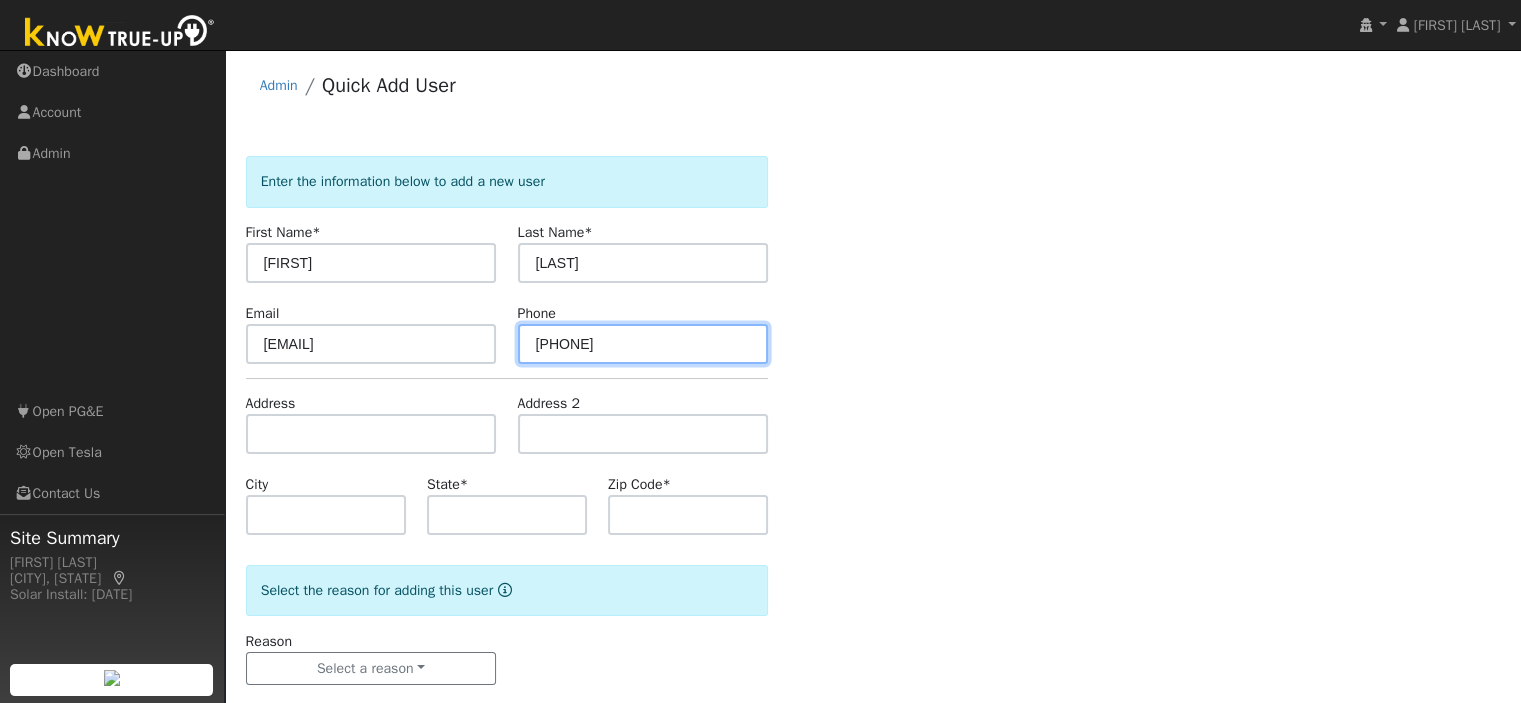type on "925-381-8074" 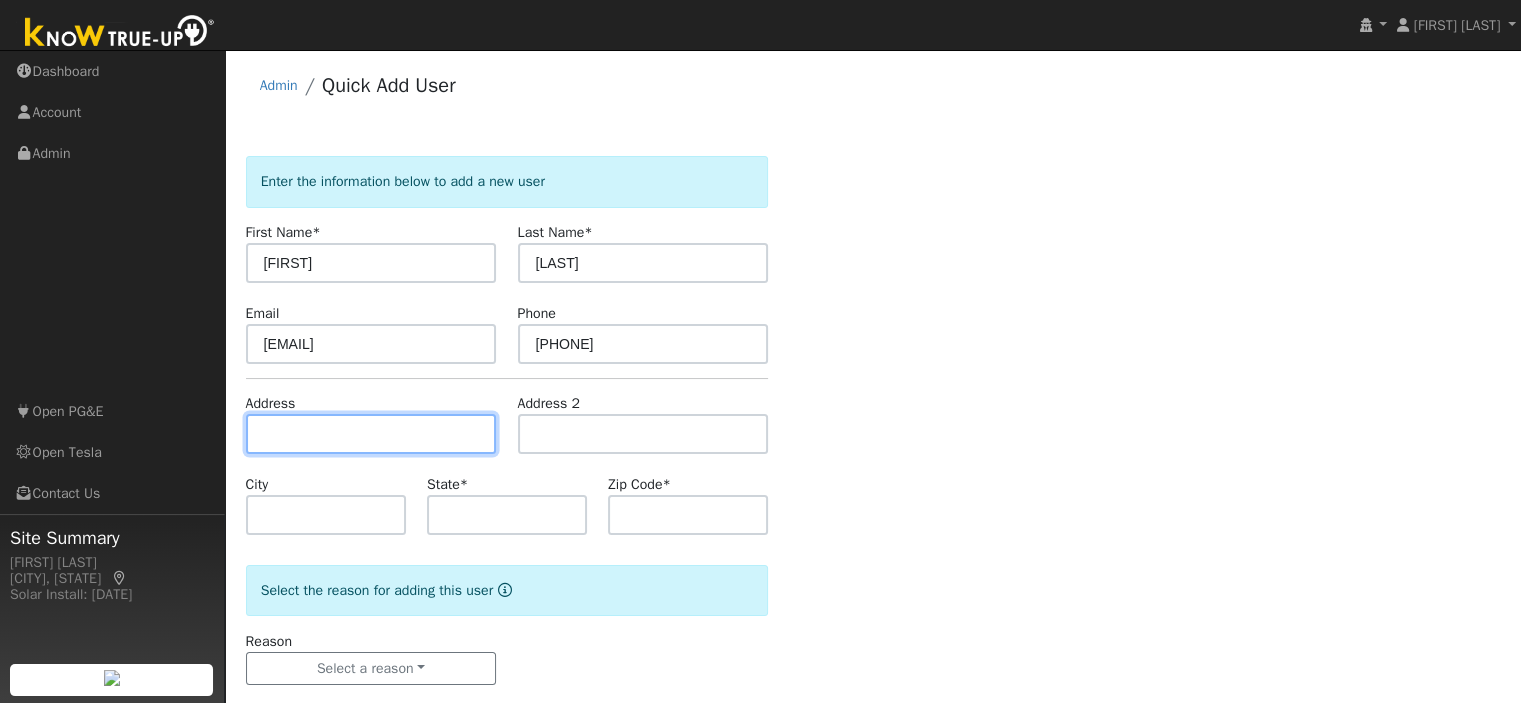 paste on "9432 Cherry Hills Ln" 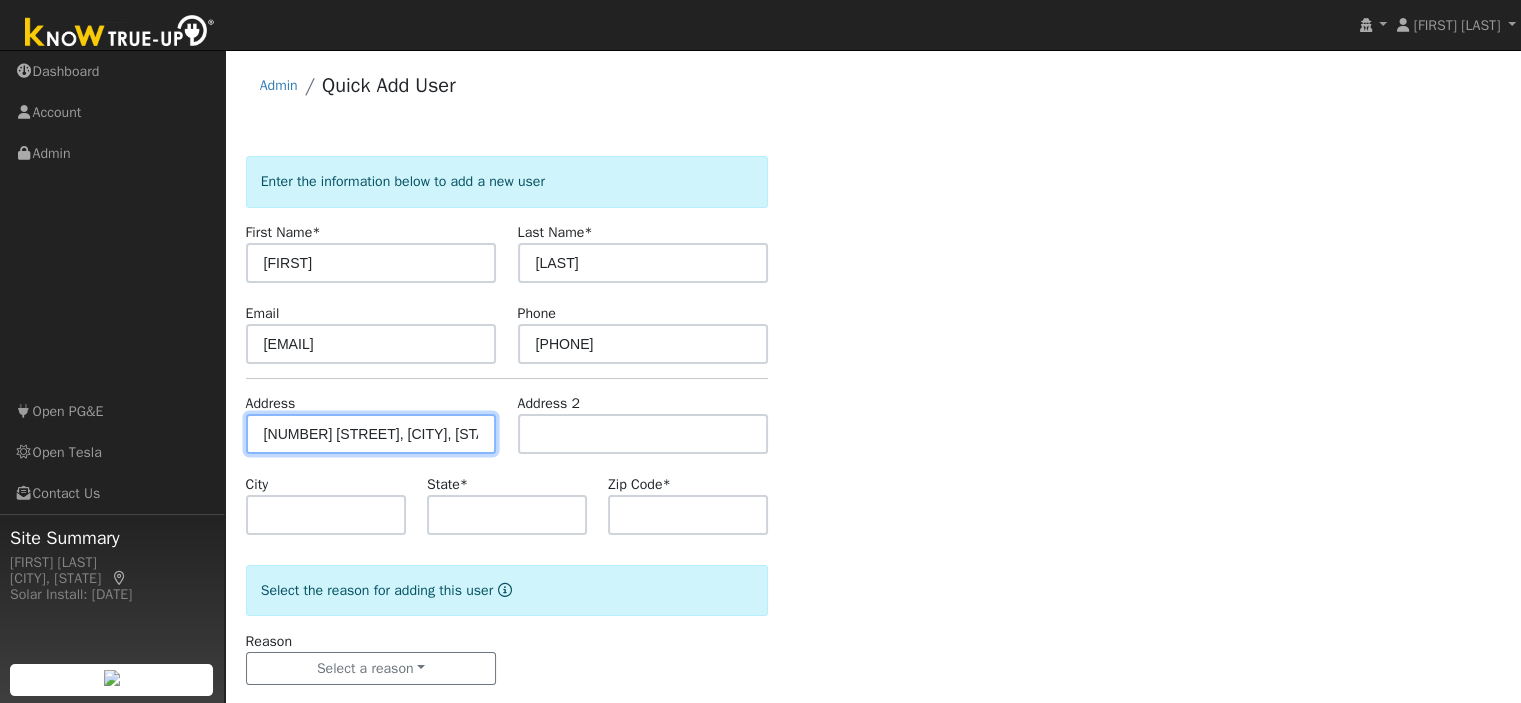 type on "9432 Cherry Hills Lane" 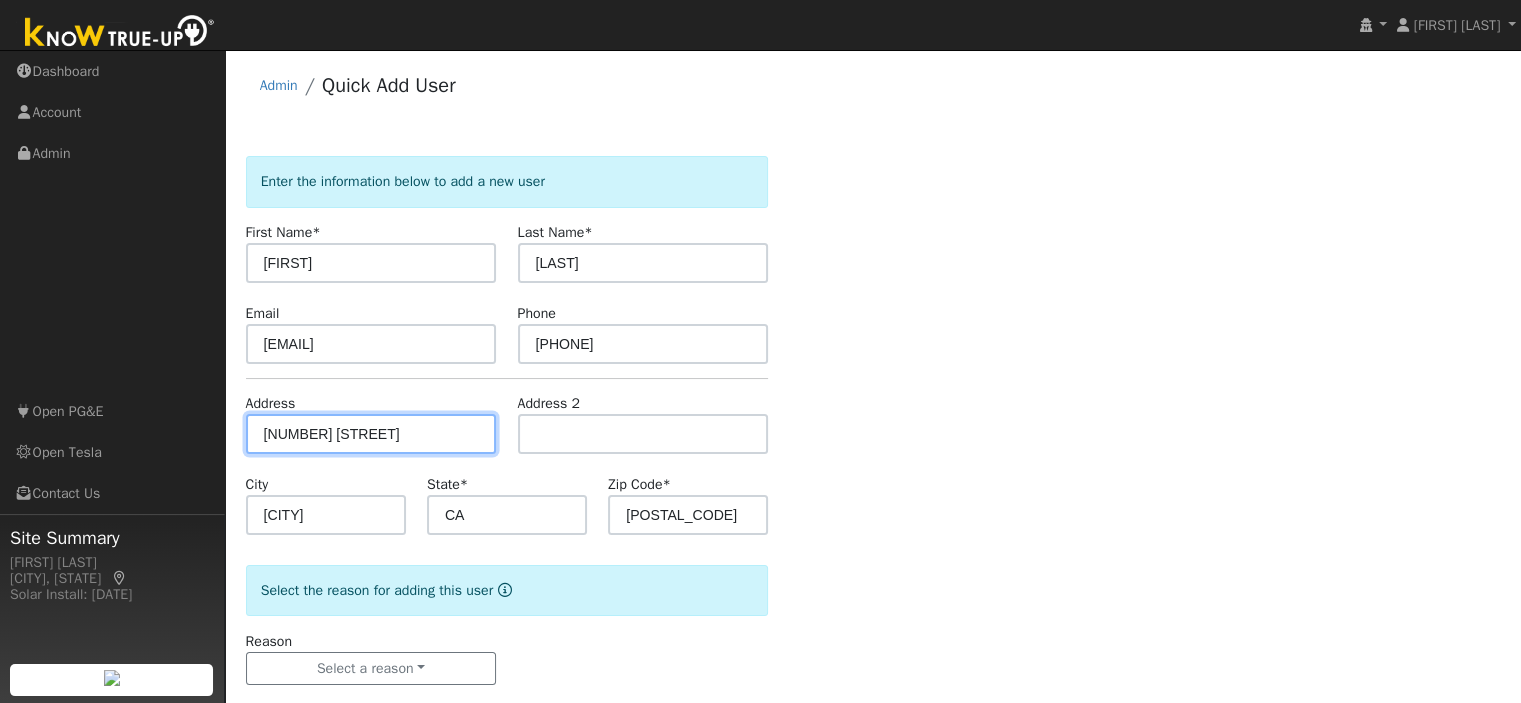 scroll, scrollTop: 31, scrollLeft: 0, axis: vertical 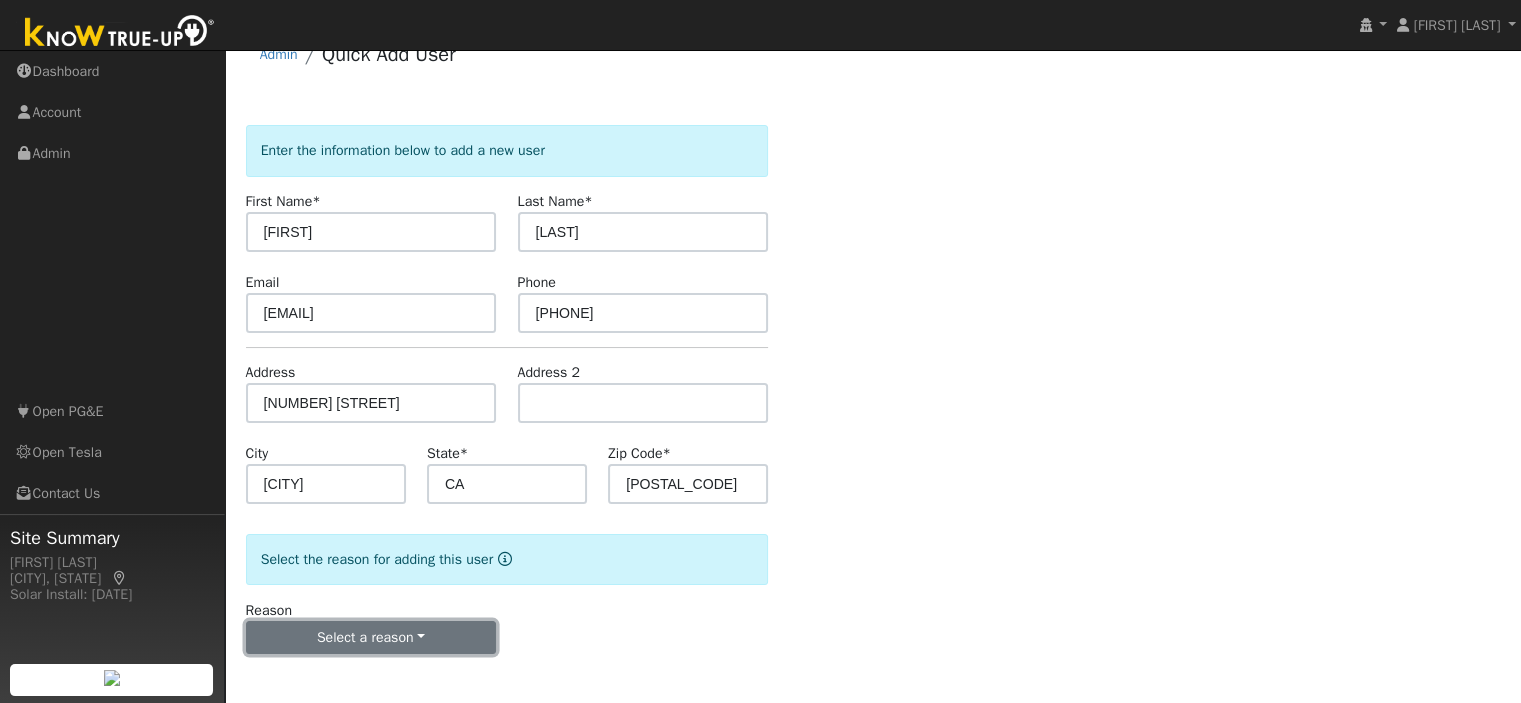 click on "Select a reason" at bounding box center (371, 638) 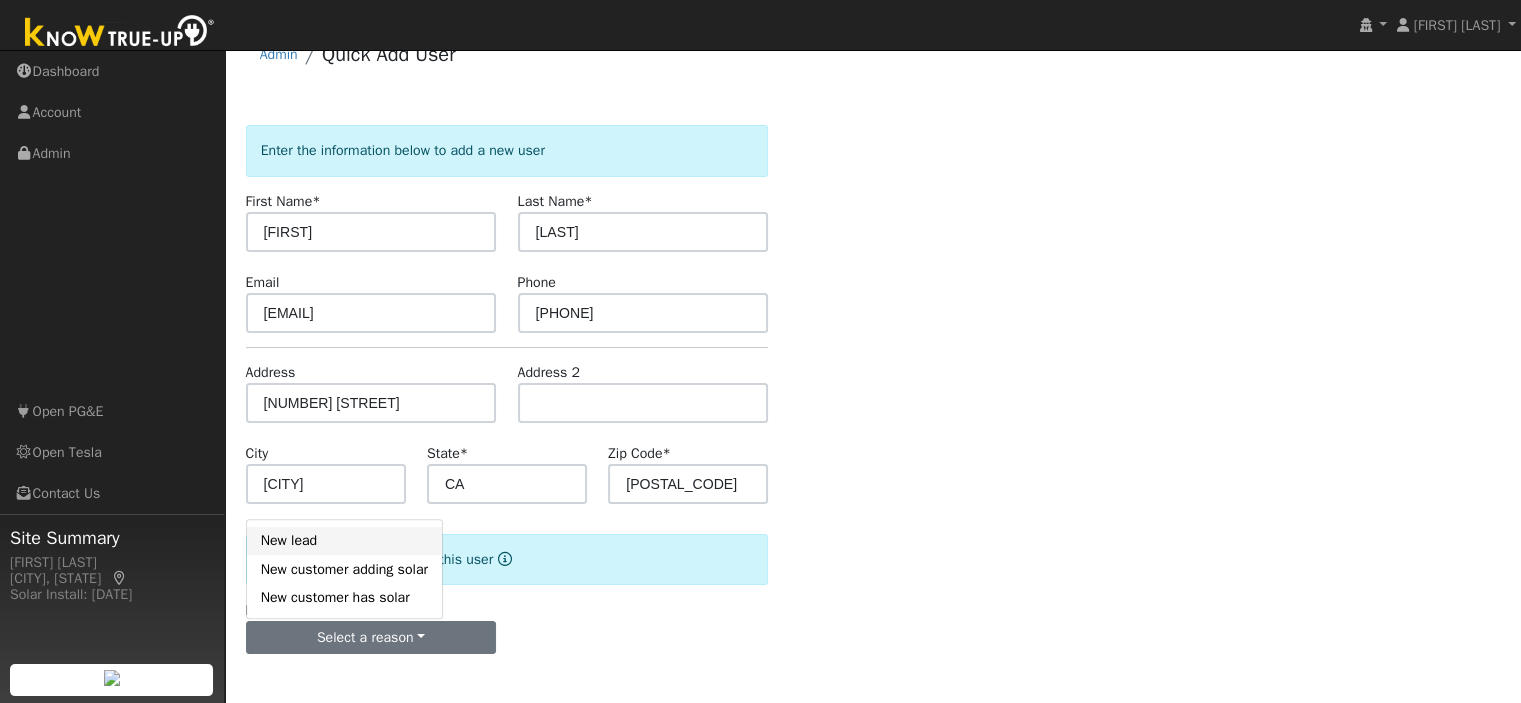 click on "New lead" at bounding box center [344, 541] 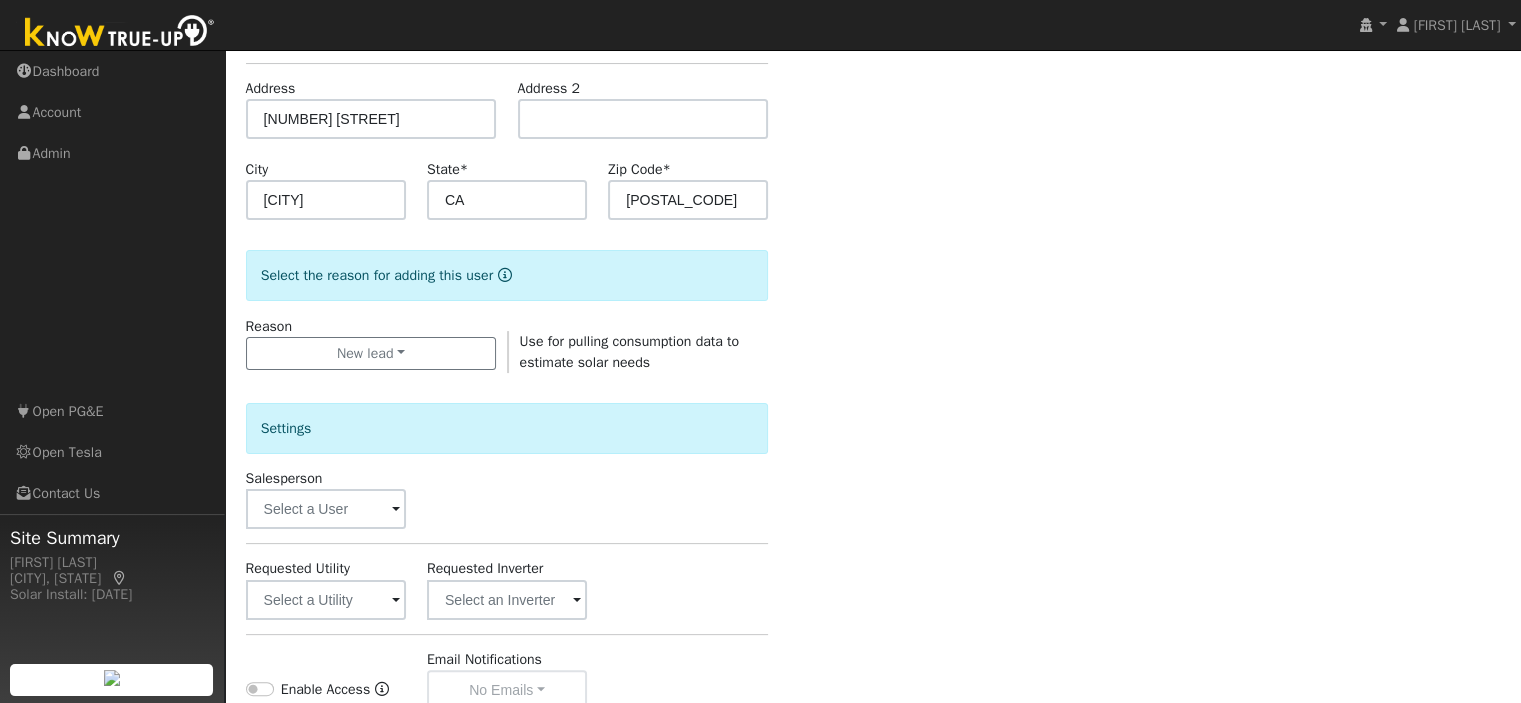 scroll, scrollTop: 431, scrollLeft: 0, axis: vertical 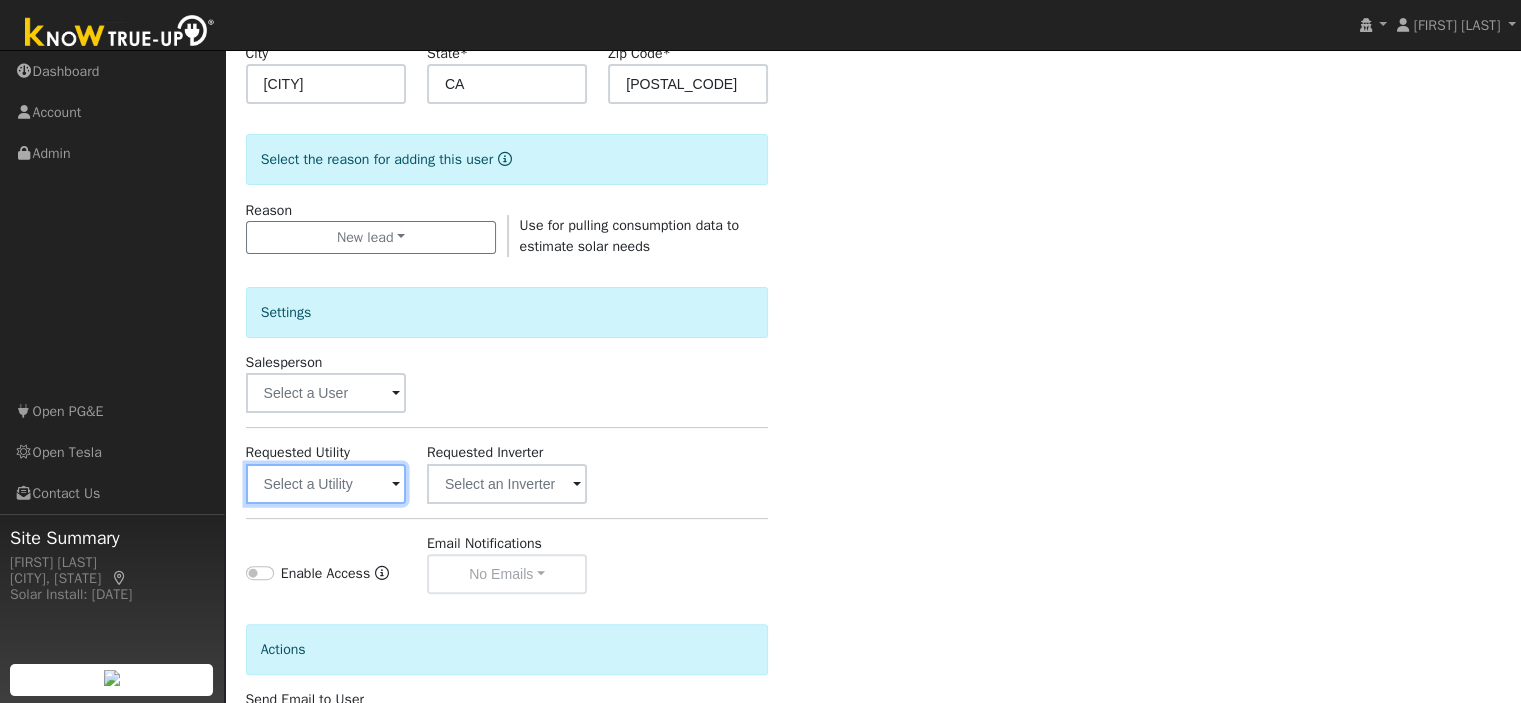 click at bounding box center (326, 484) 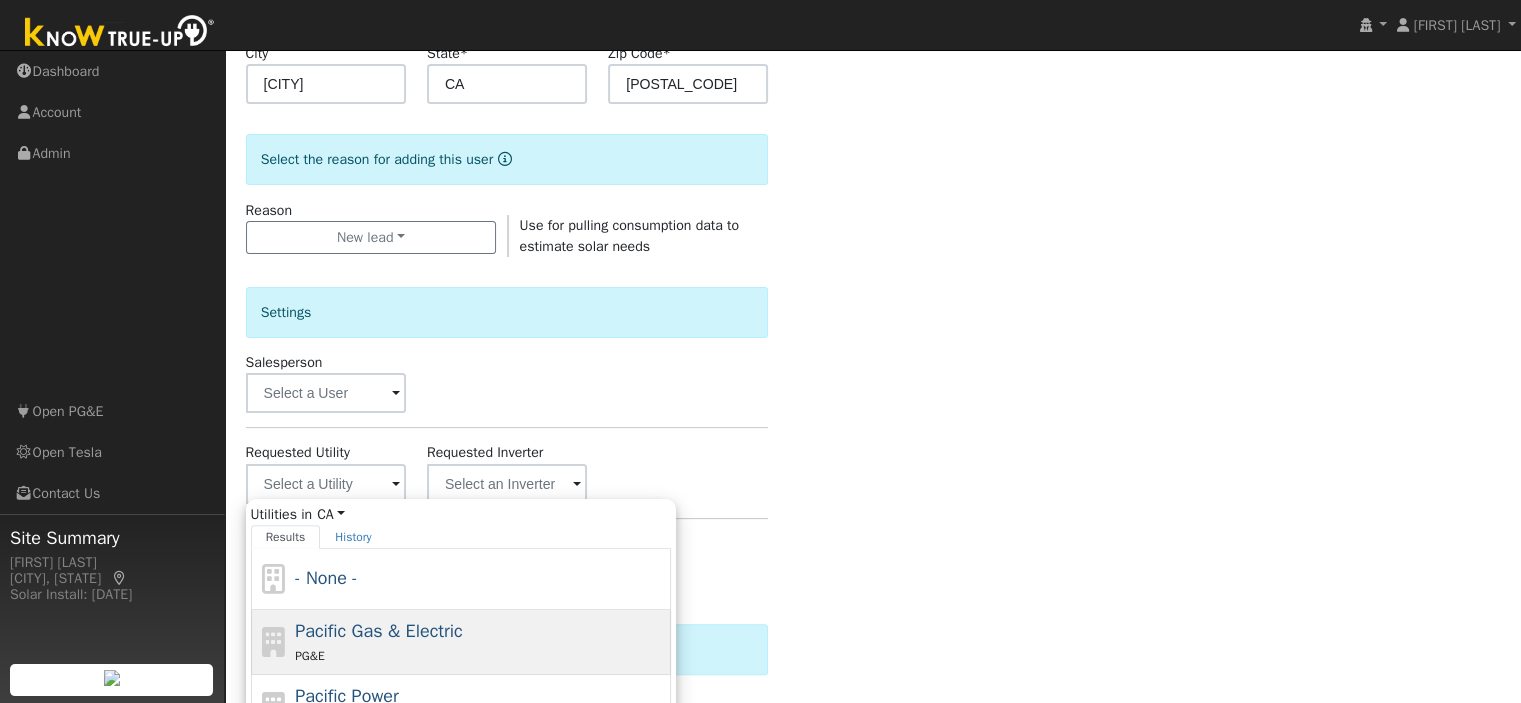click on "Pacific Gas & Electric" at bounding box center (379, 631) 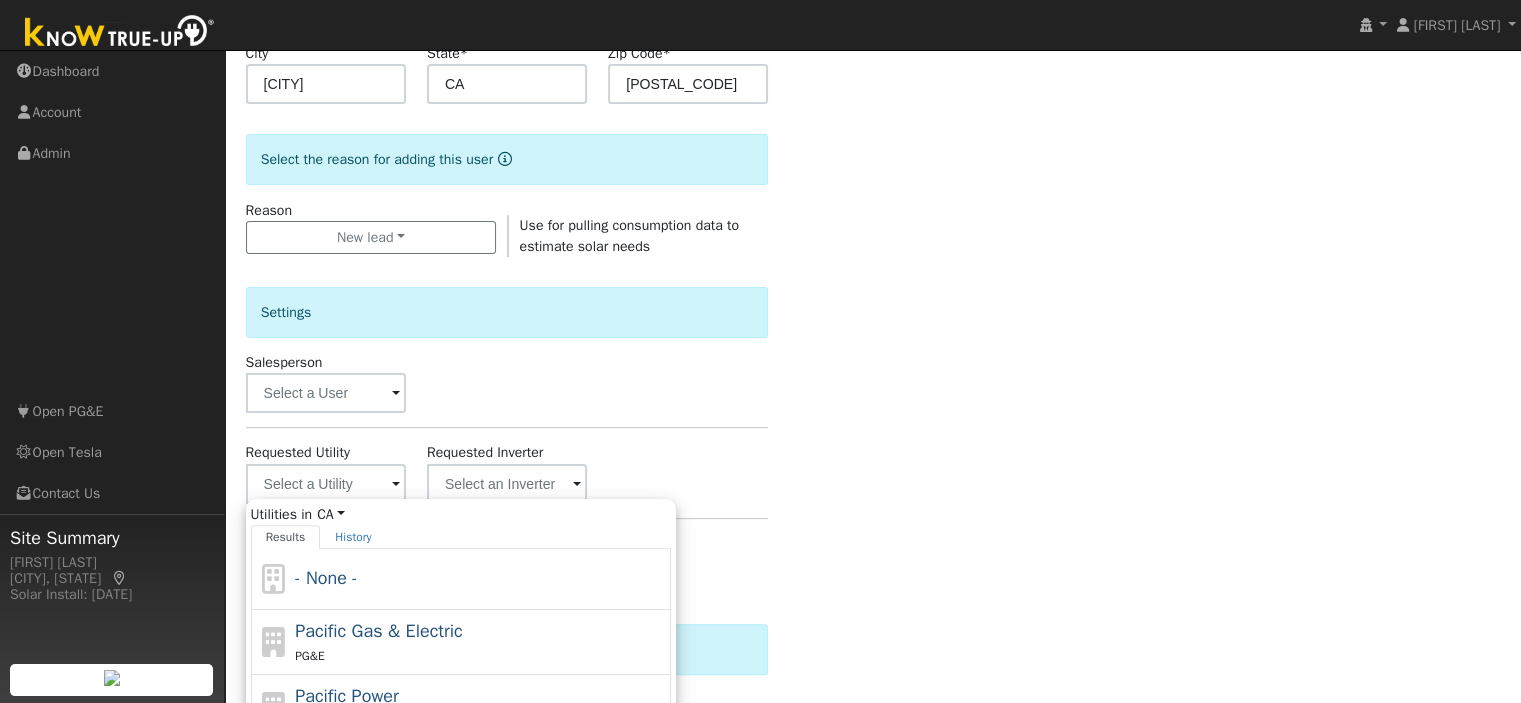 type on "Pacific Gas & Electric" 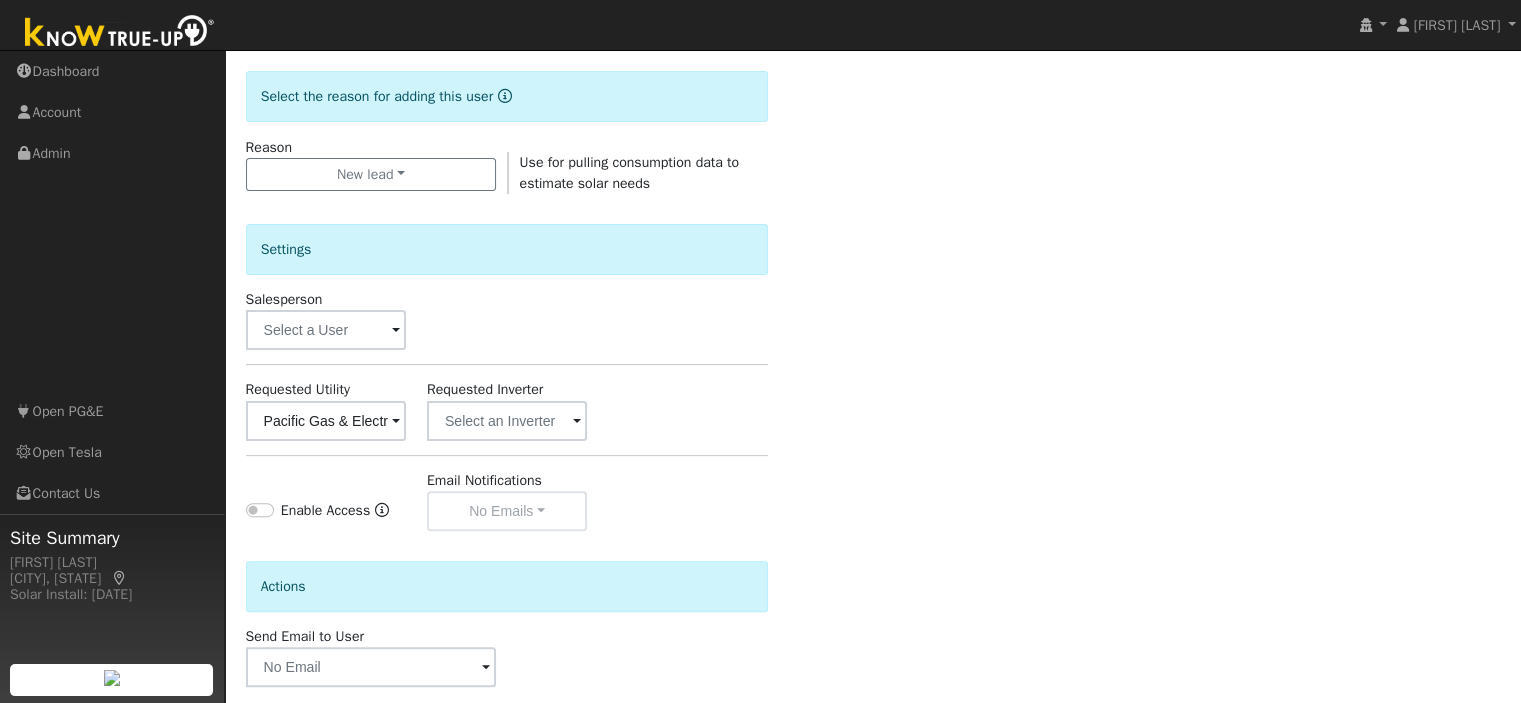 scroll, scrollTop: 589, scrollLeft: 0, axis: vertical 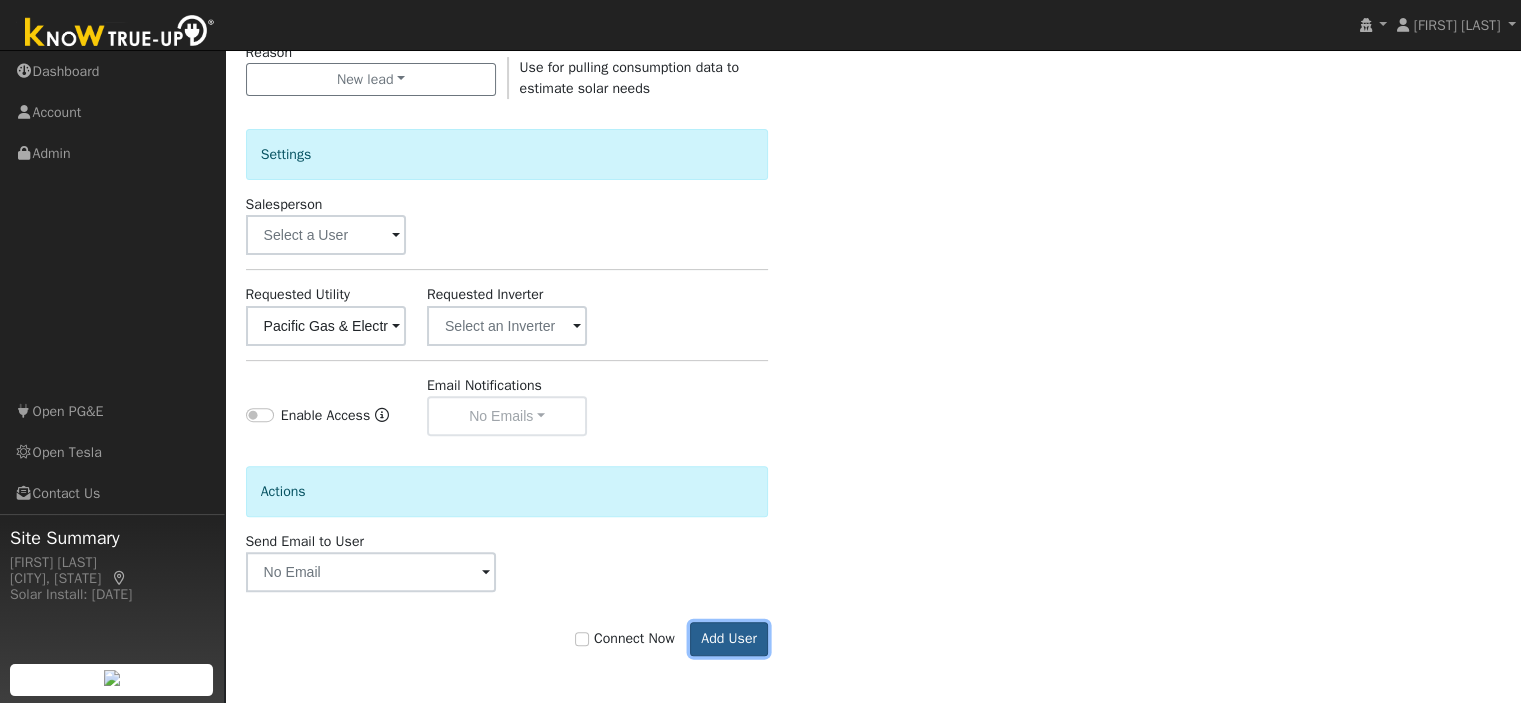 click on "Add User" at bounding box center [729, 639] 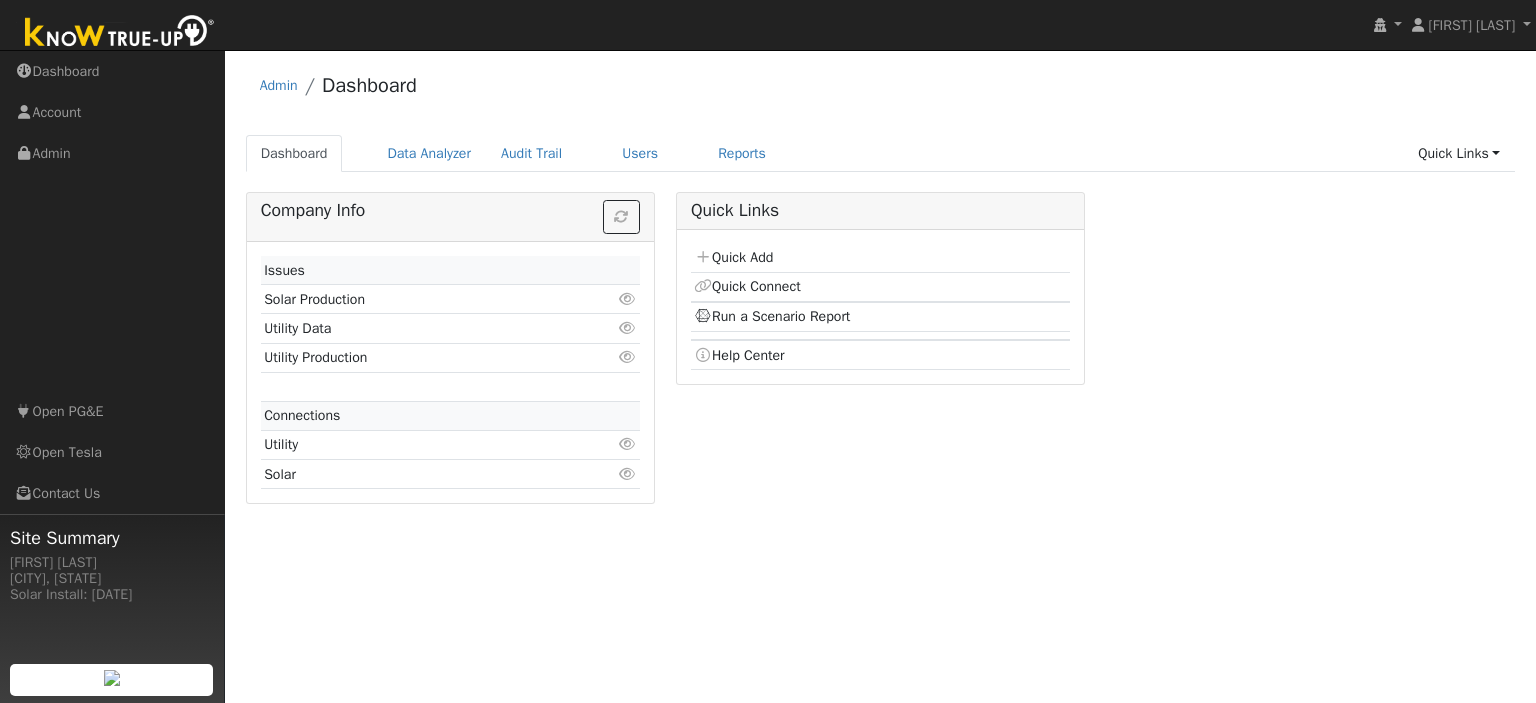 scroll, scrollTop: 0, scrollLeft: 0, axis: both 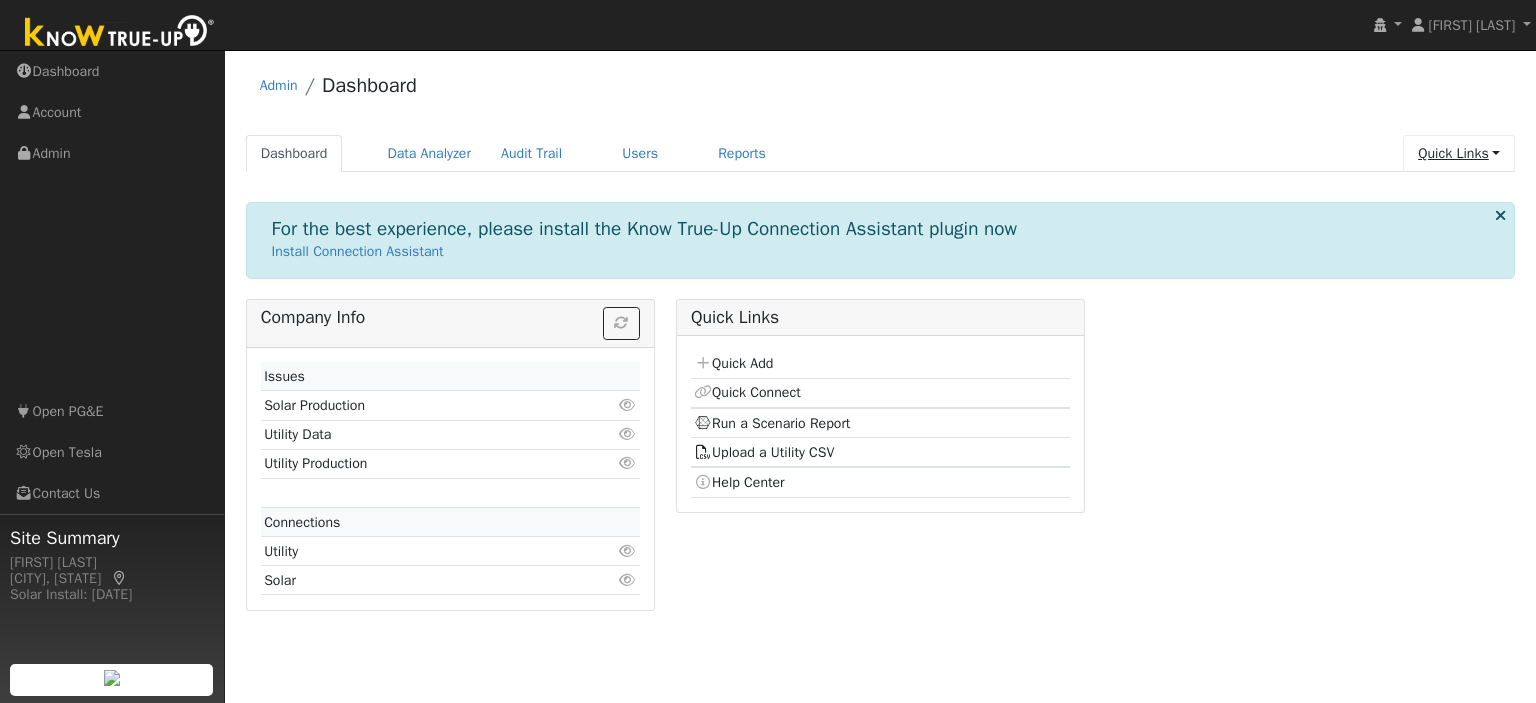 click on "Quick Links" at bounding box center [1459, 153] 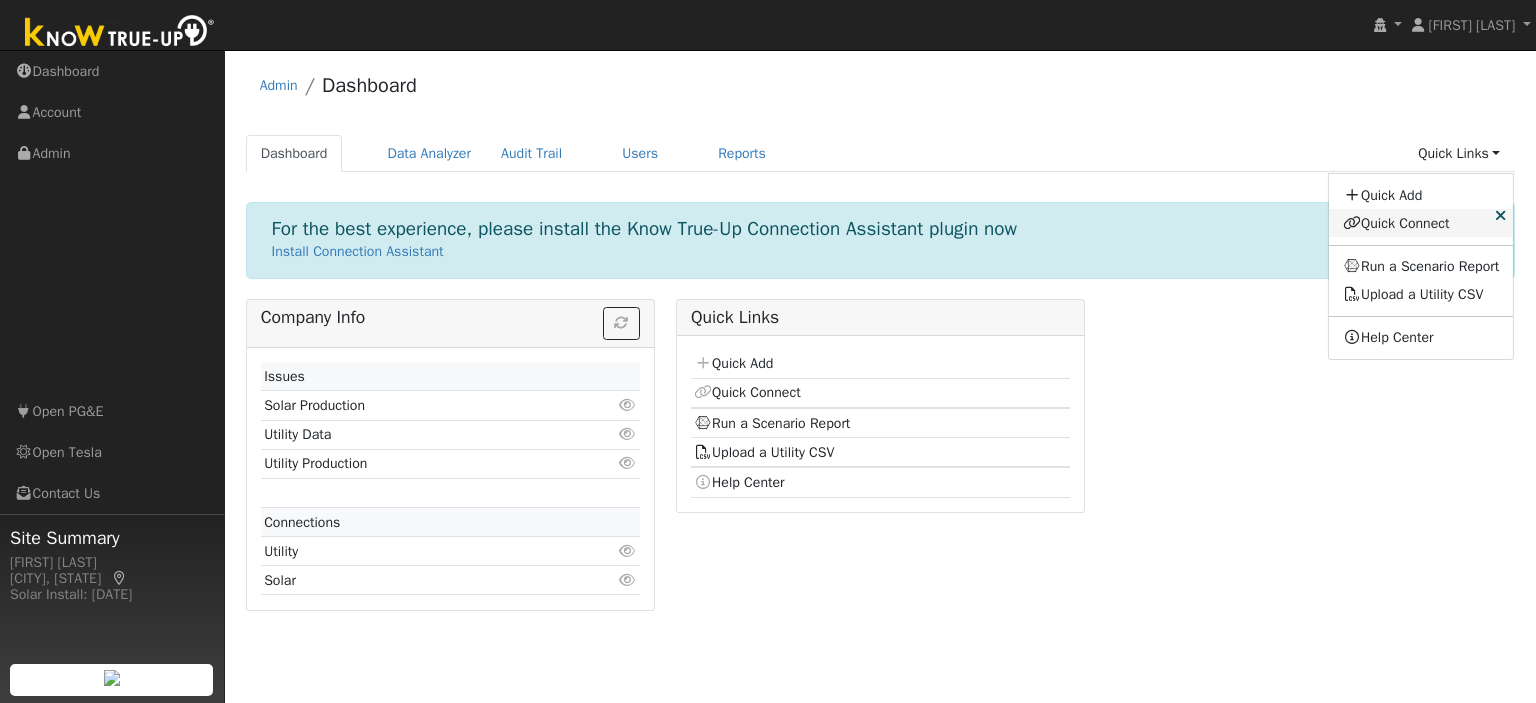 click on "Quick Connect" at bounding box center [1421, 223] 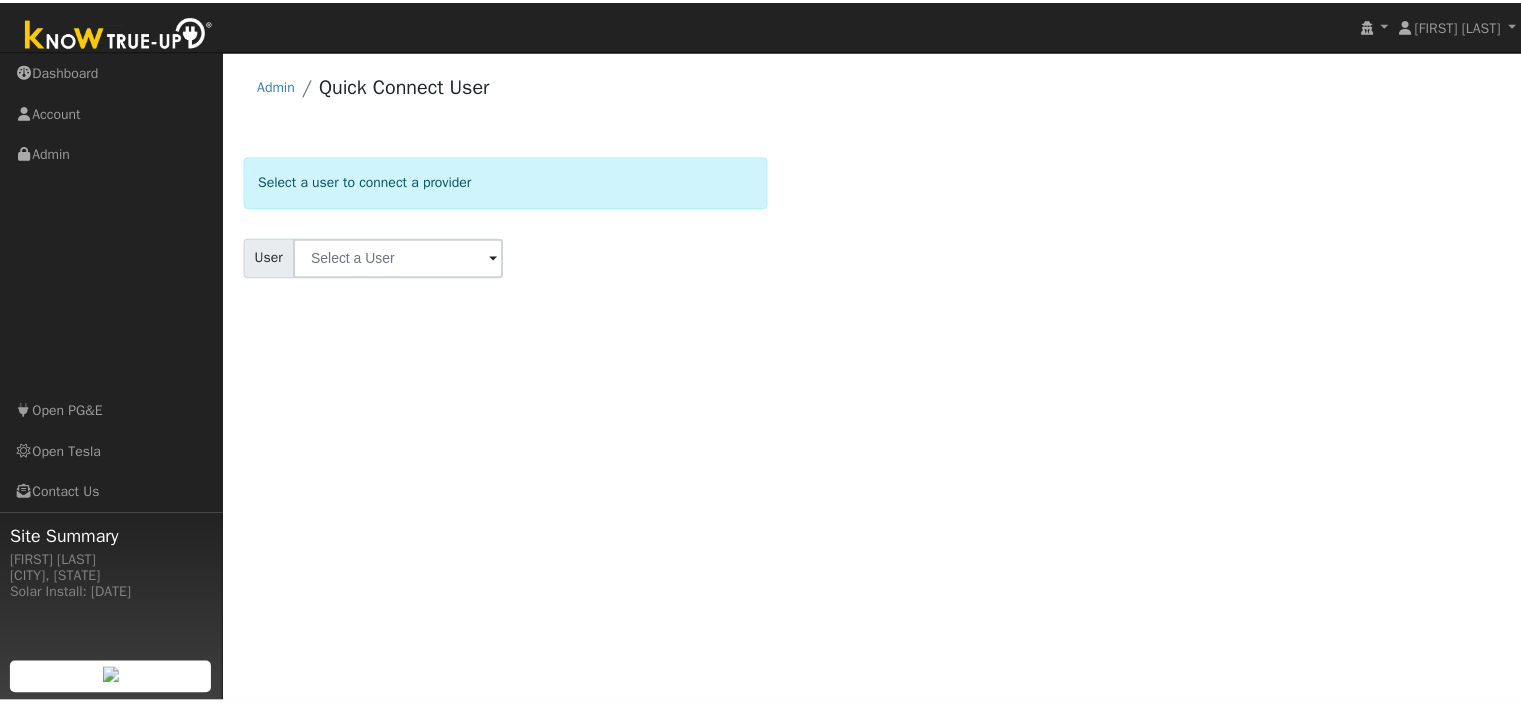 scroll, scrollTop: 0, scrollLeft: 0, axis: both 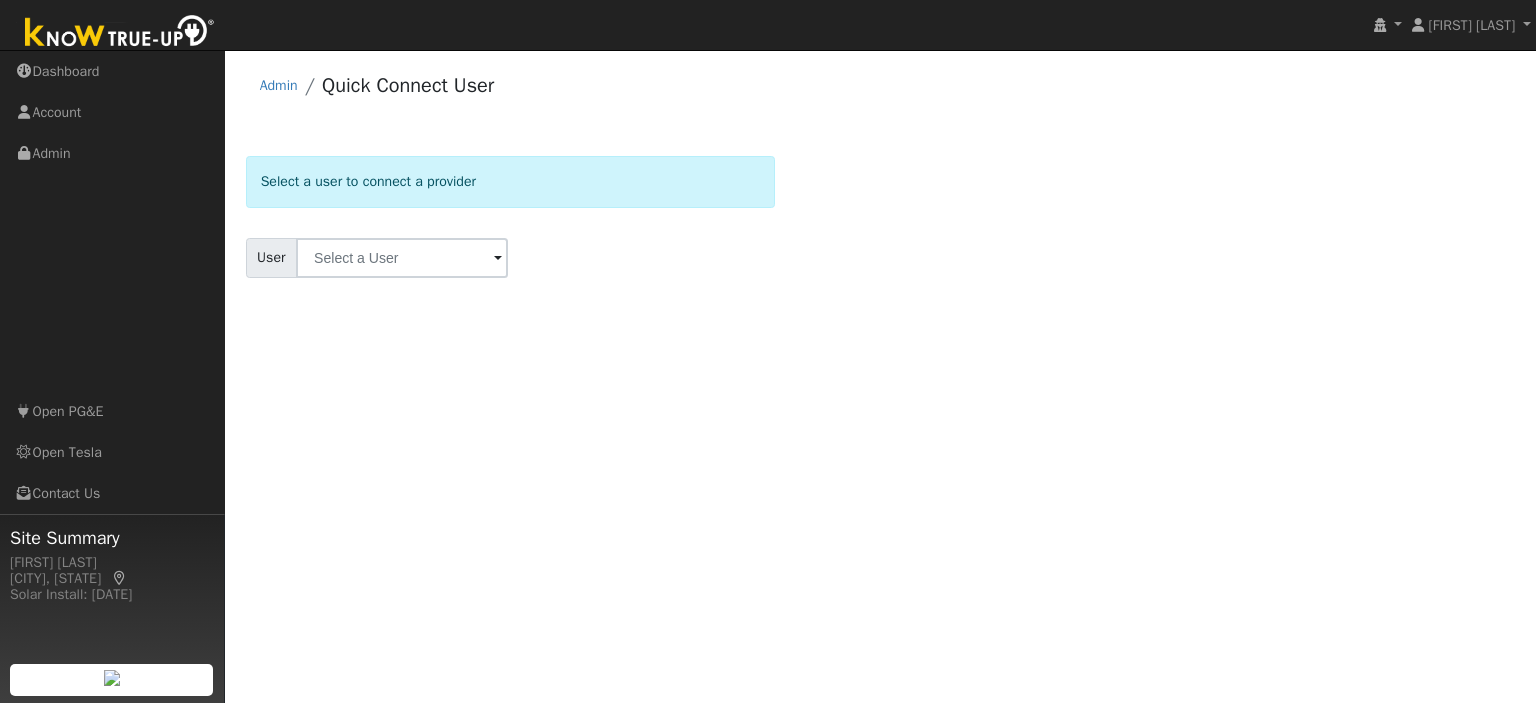 click at bounding box center [498, 259] 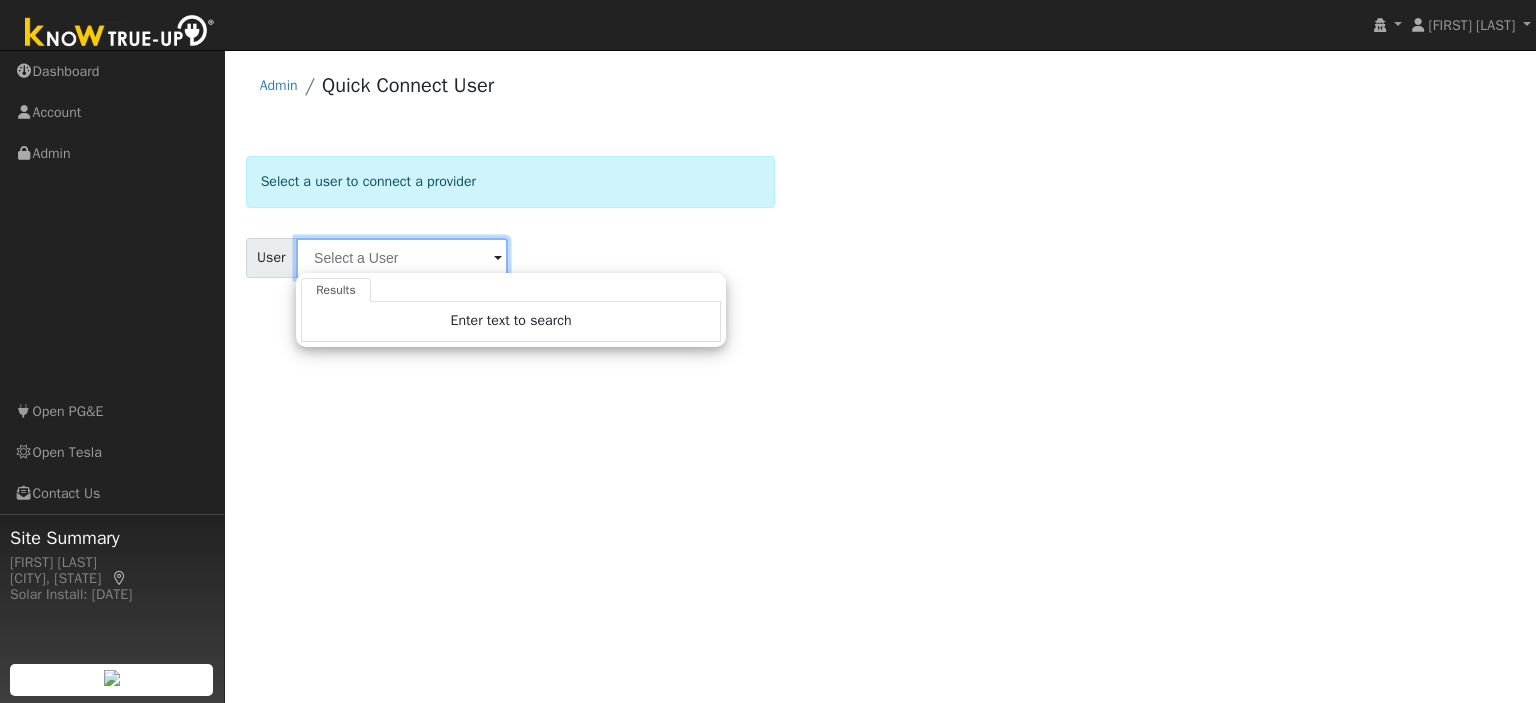 click at bounding box center (402, 258) 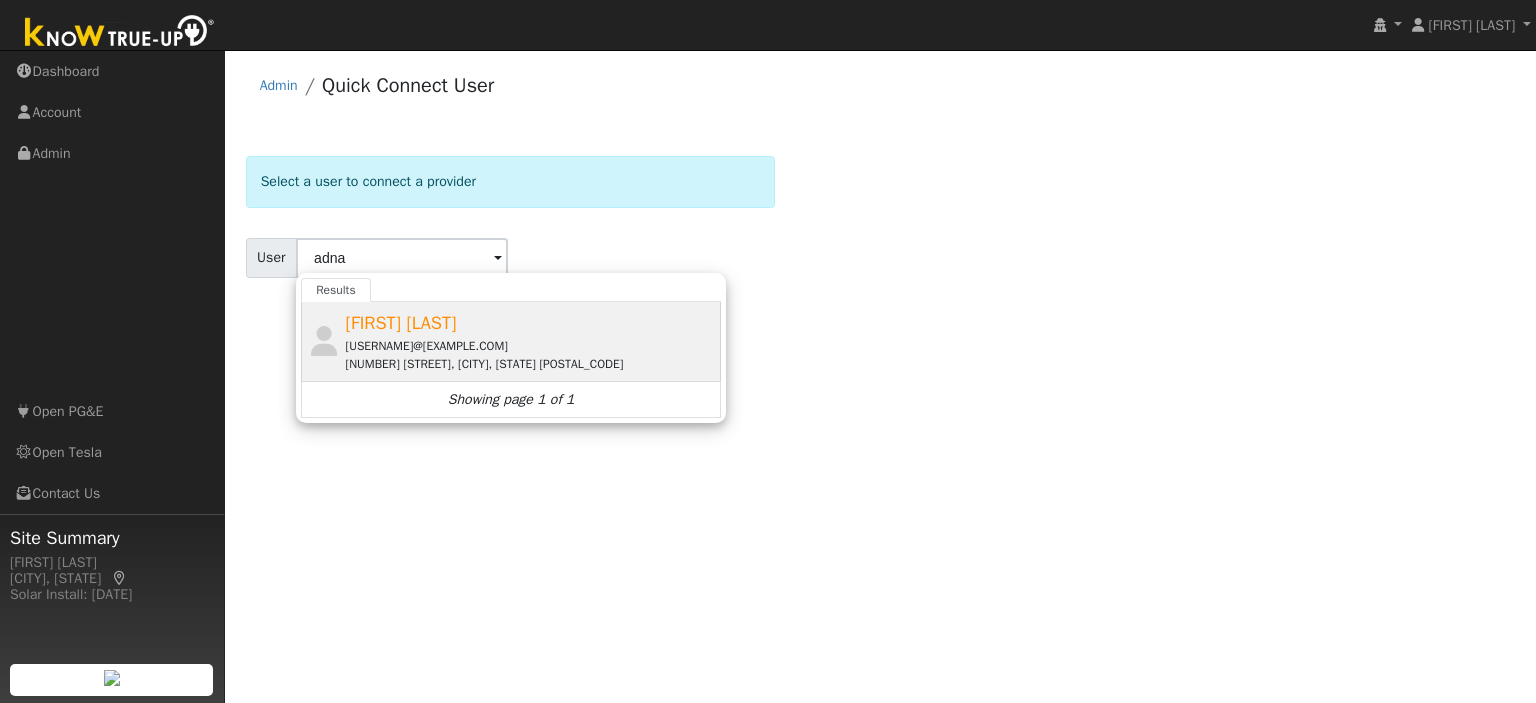 click on "[FIRST] [LAST]" at bounding box center [401, 323] 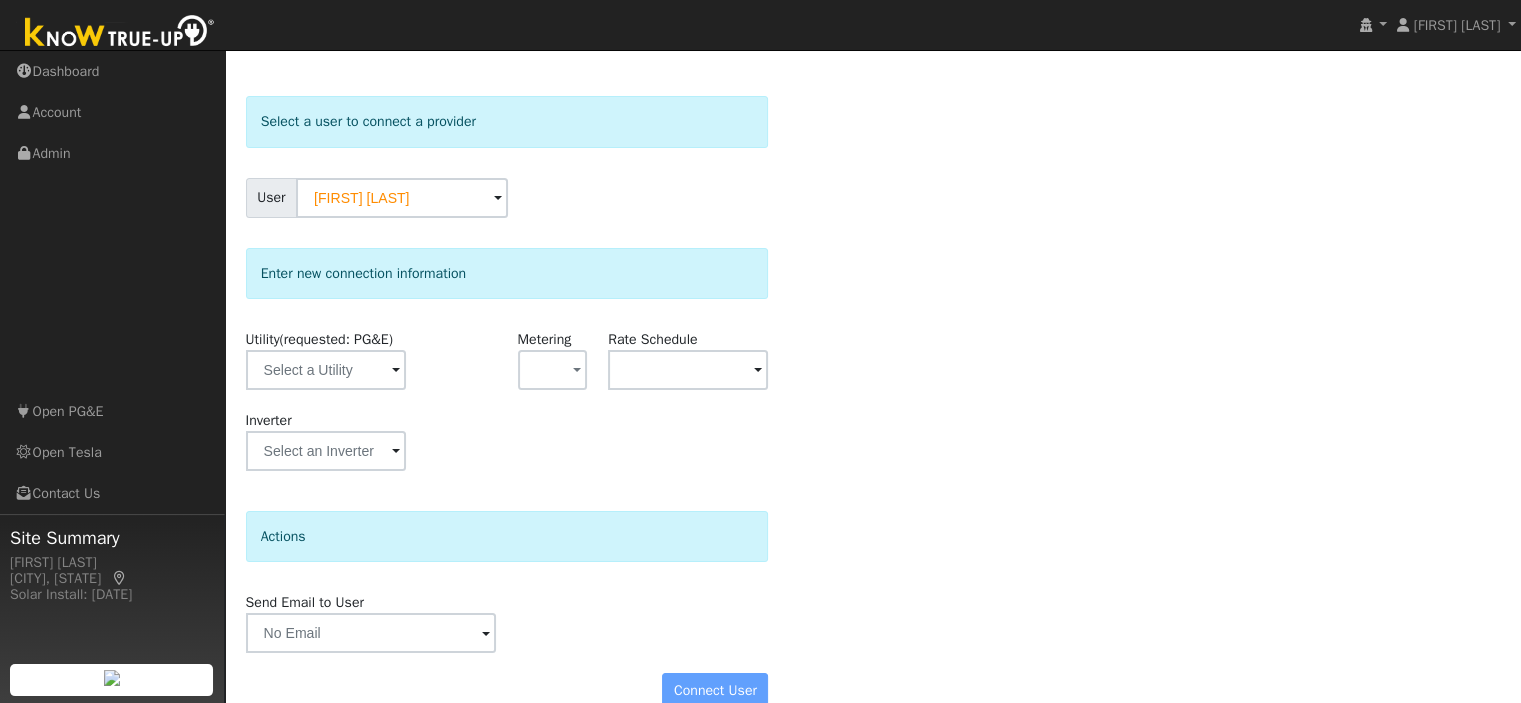 scroll, scrollTop: 92, scrollLeft: 0, axis: vertical 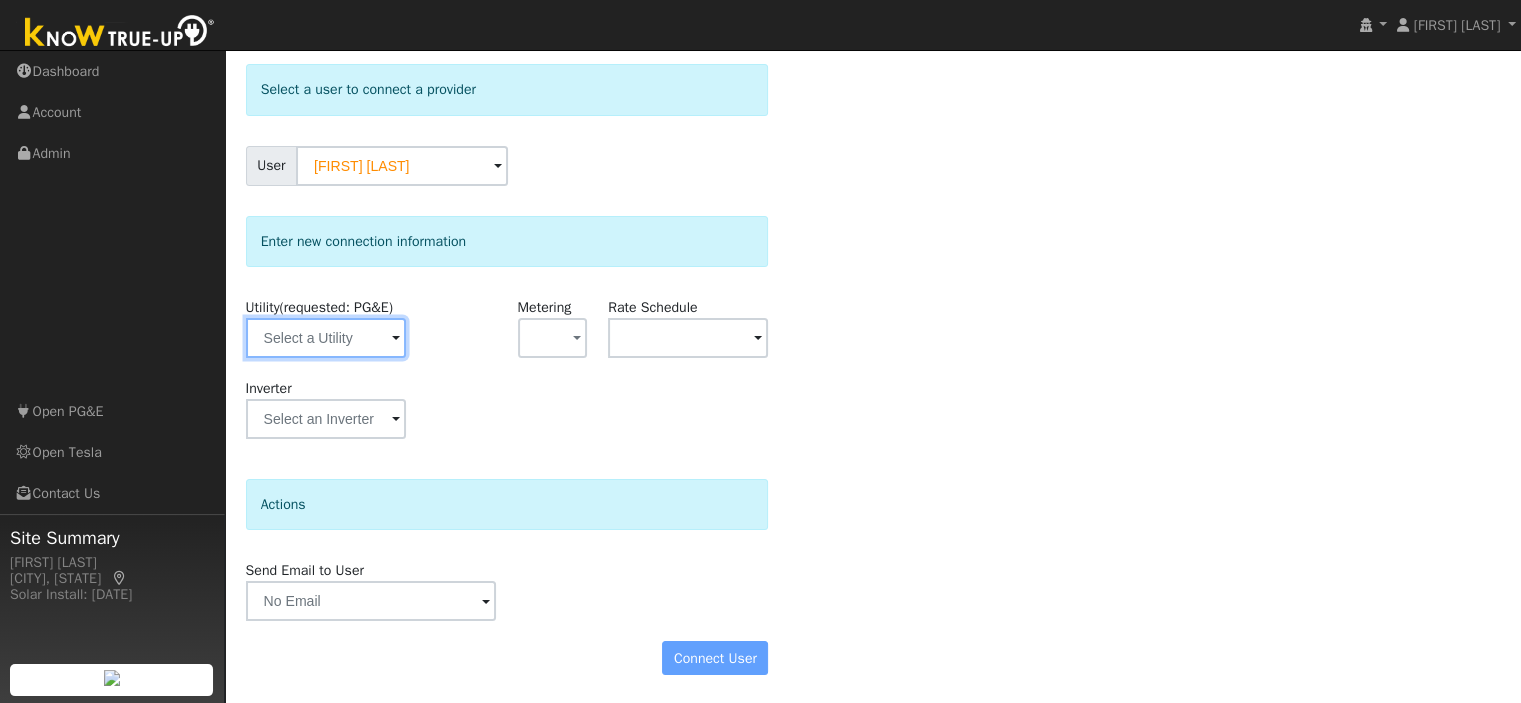 click at bounding box center (326, 338) 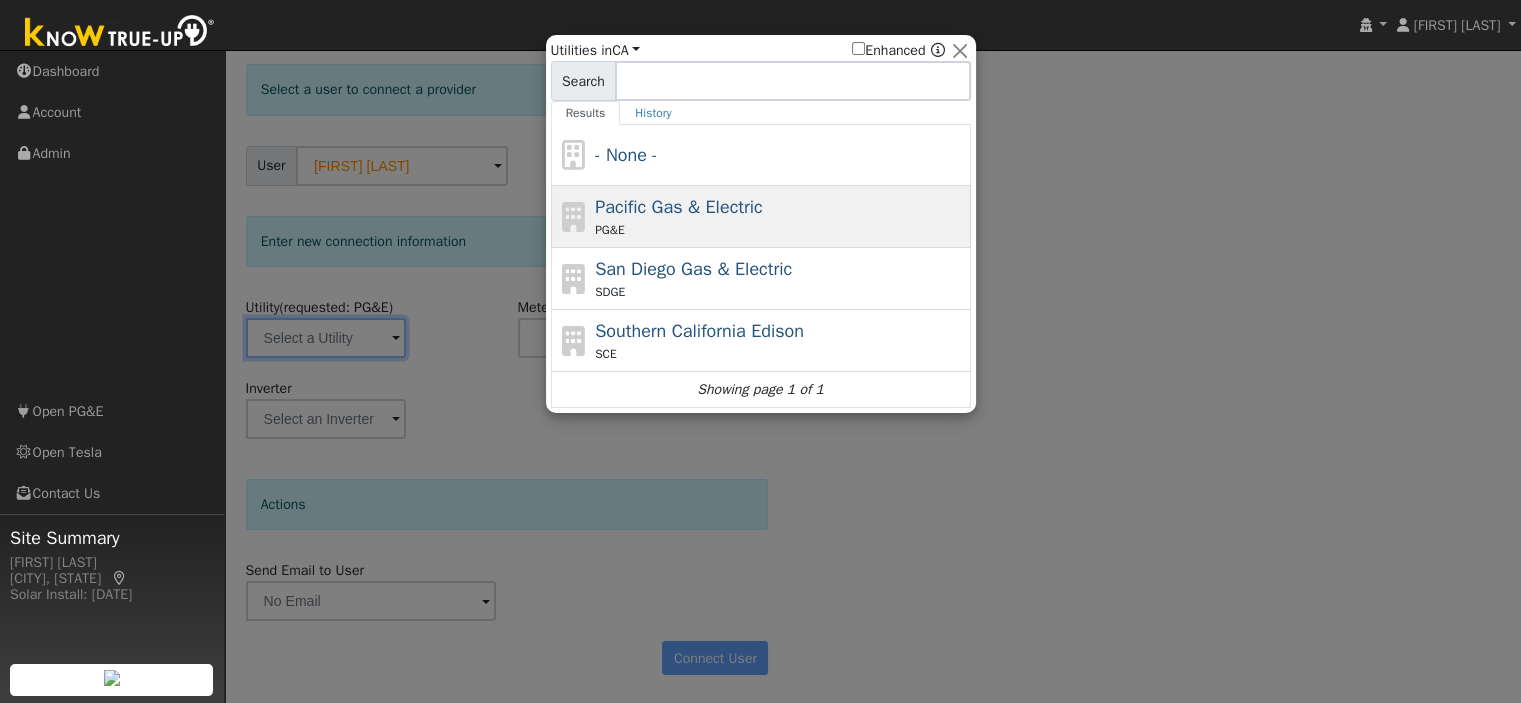 click on "PG&E" at bounding box center (780, 230) 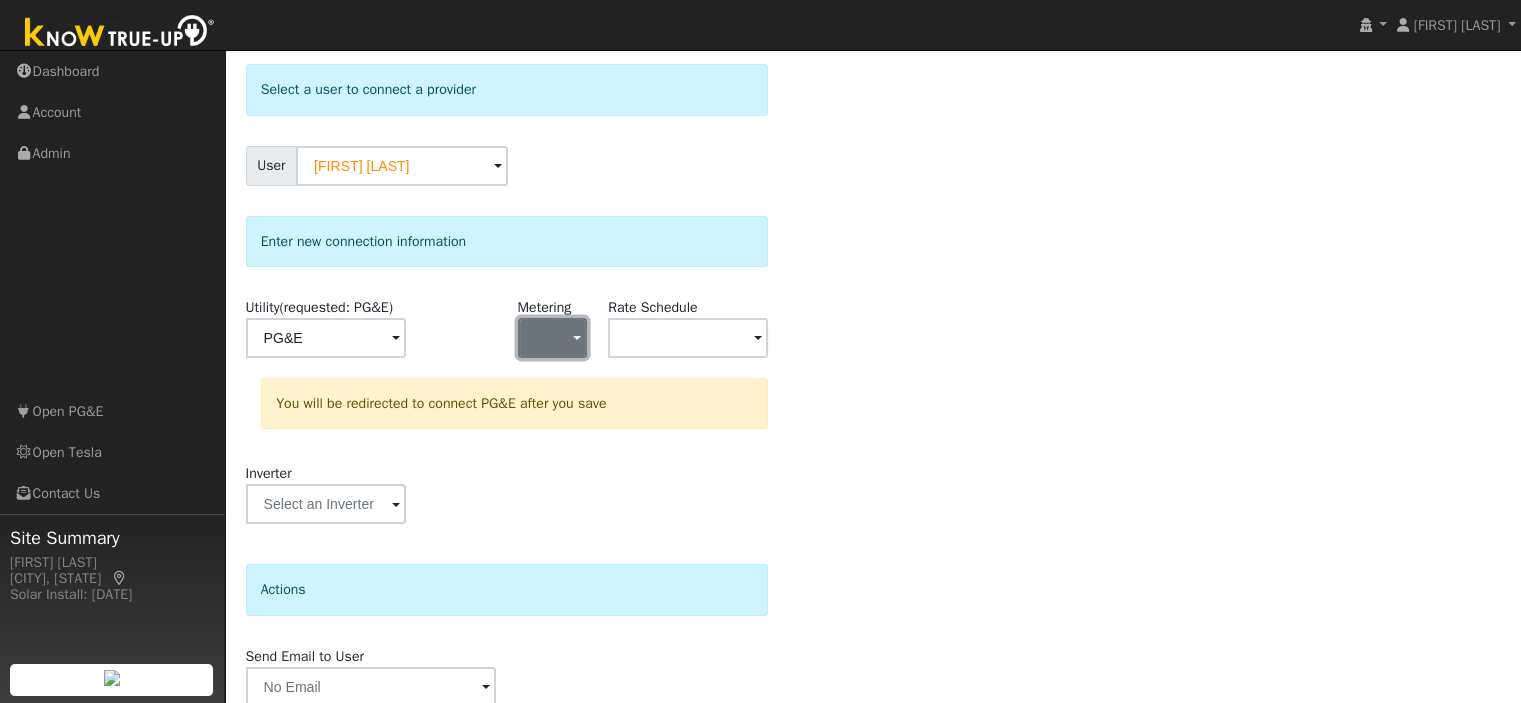 click 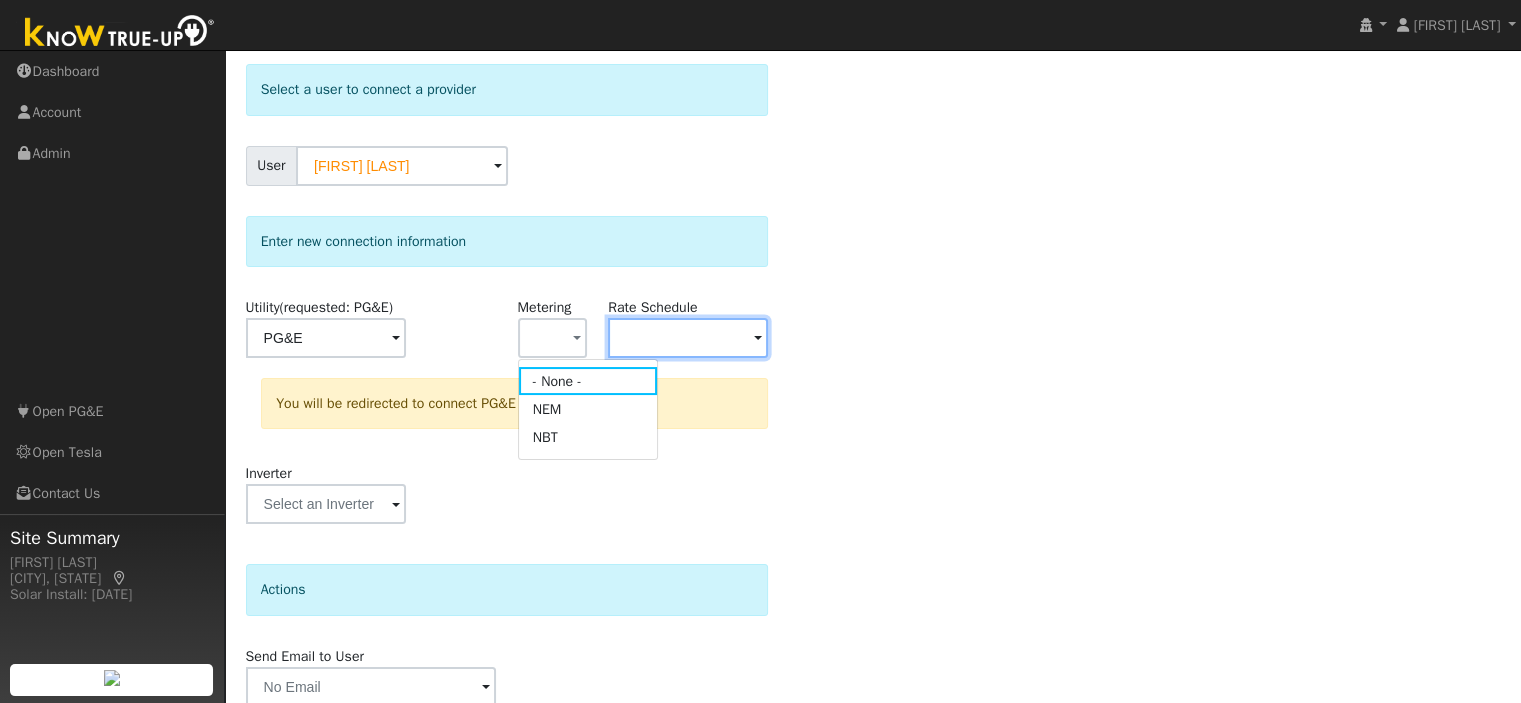 click at bounding box center (326, 338) 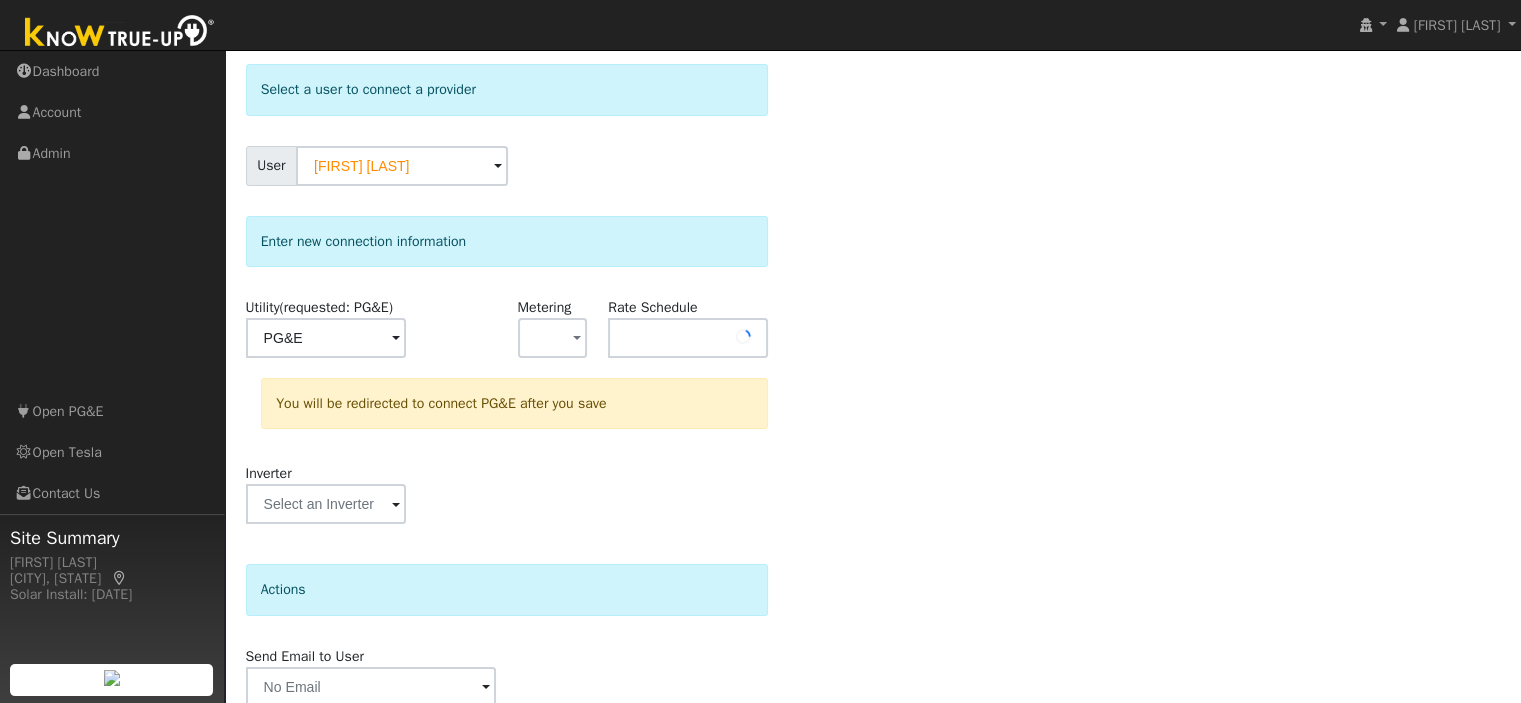 click at bounding box center [743, 337] 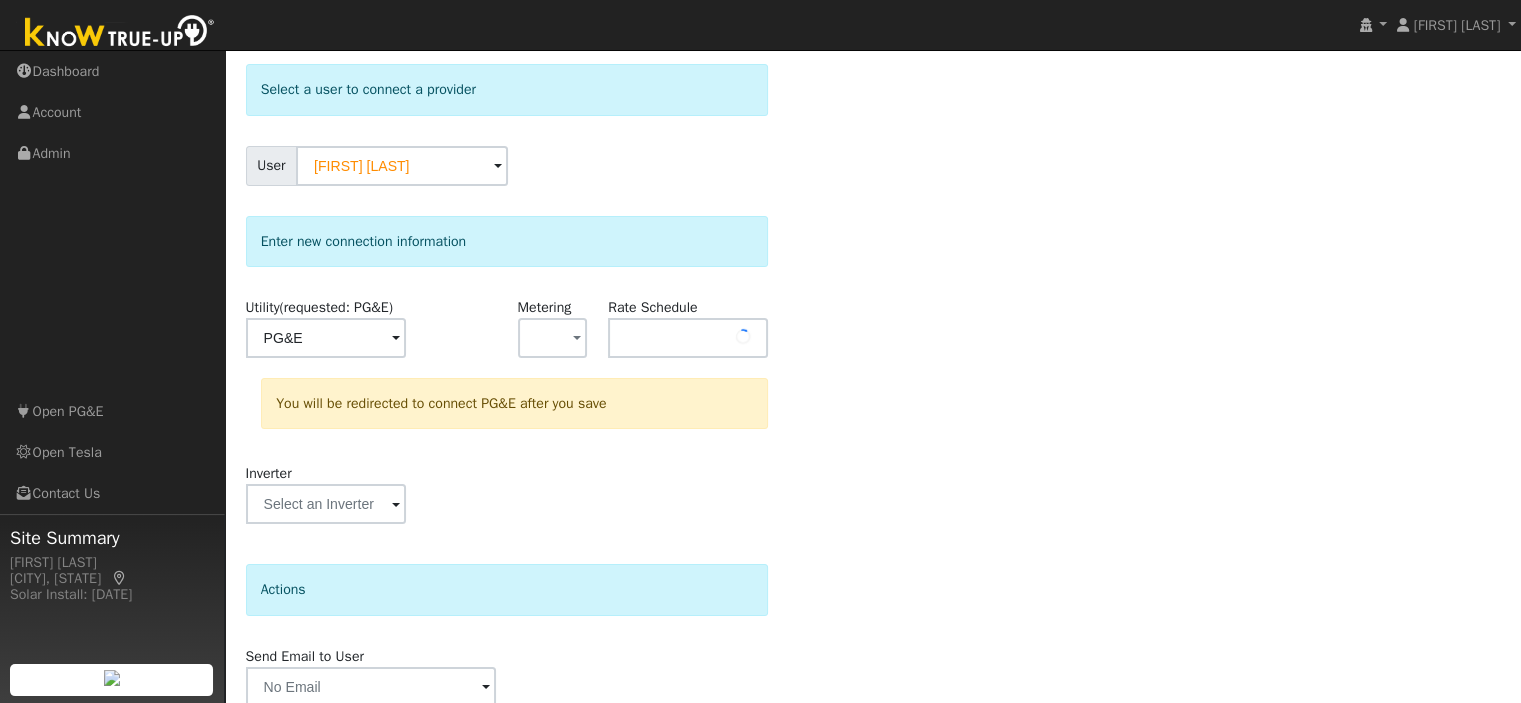 click at bounding box center (743, 337) 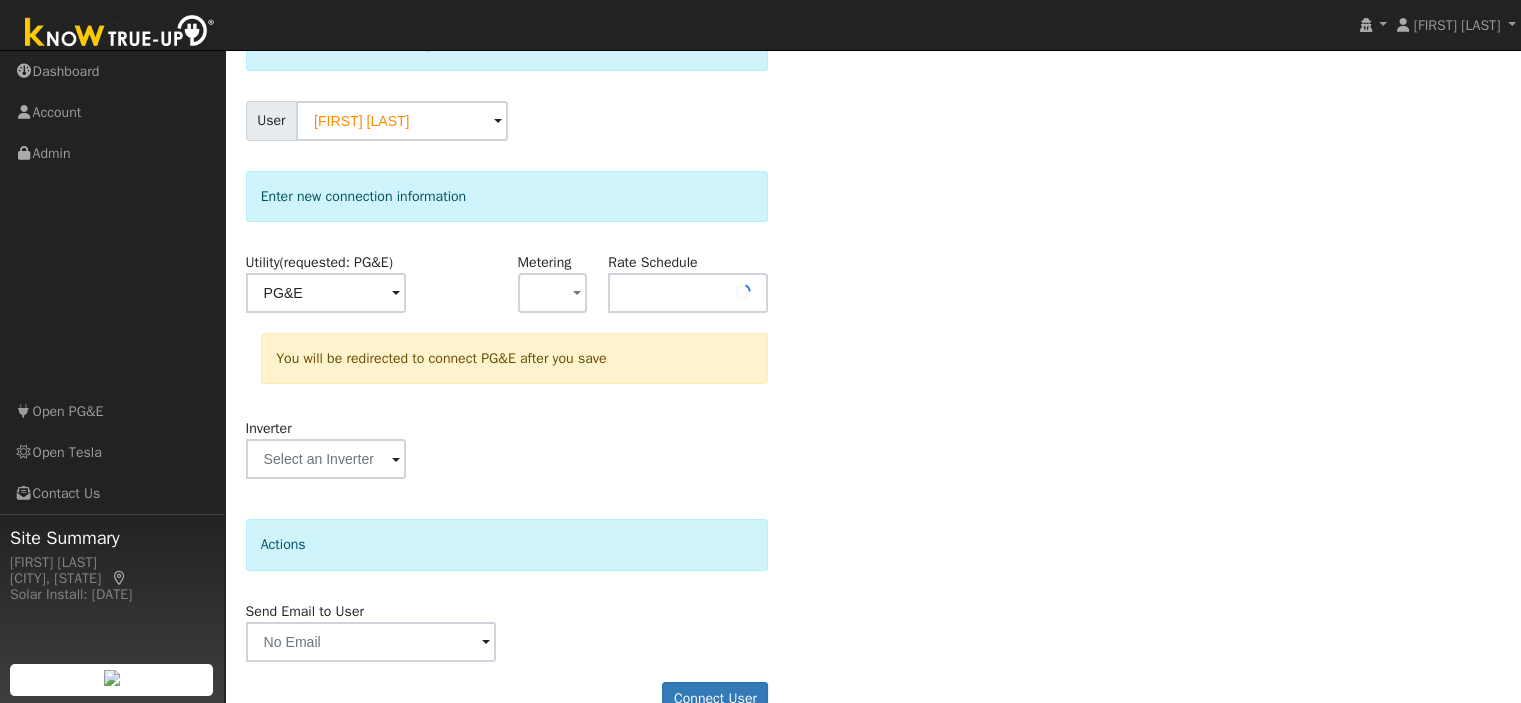 scroll, scrollTop: 177, scrollLeft: 0, axis: vertical 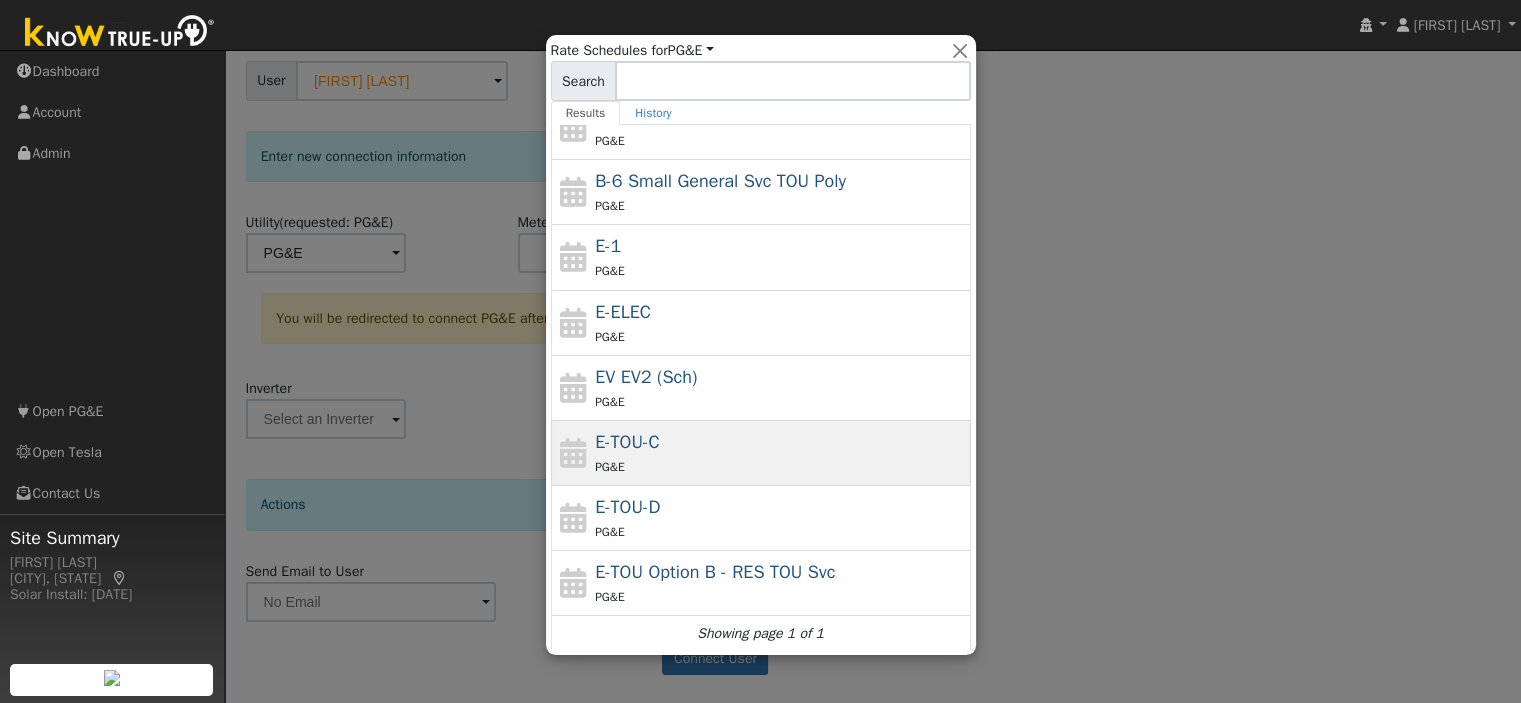 click on "E-TOU-C PG&E" at bounding box center (780, 453) 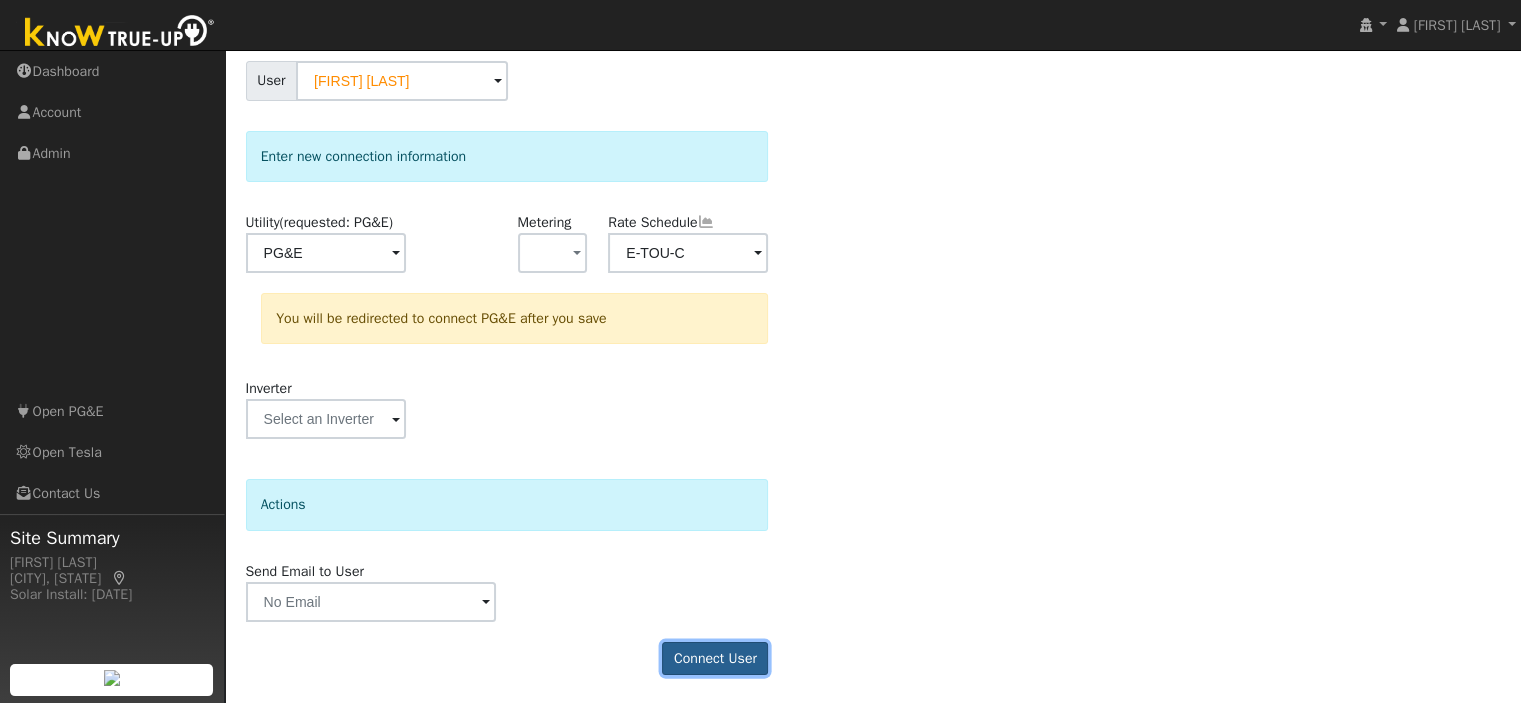 click on "Connect User" at bounding box center [715, 659] 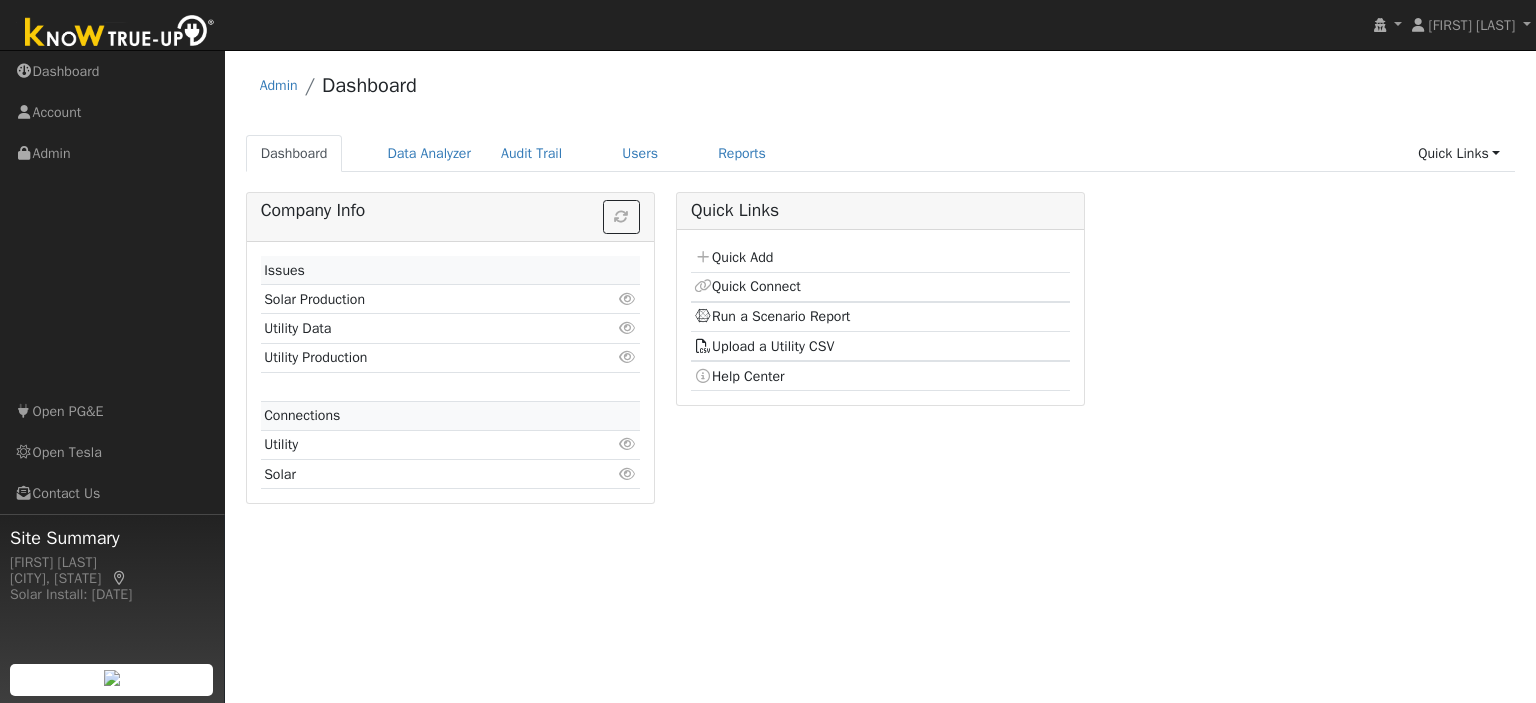 scroll, scrollTop: 0, scrollLeft: 0, axis: both 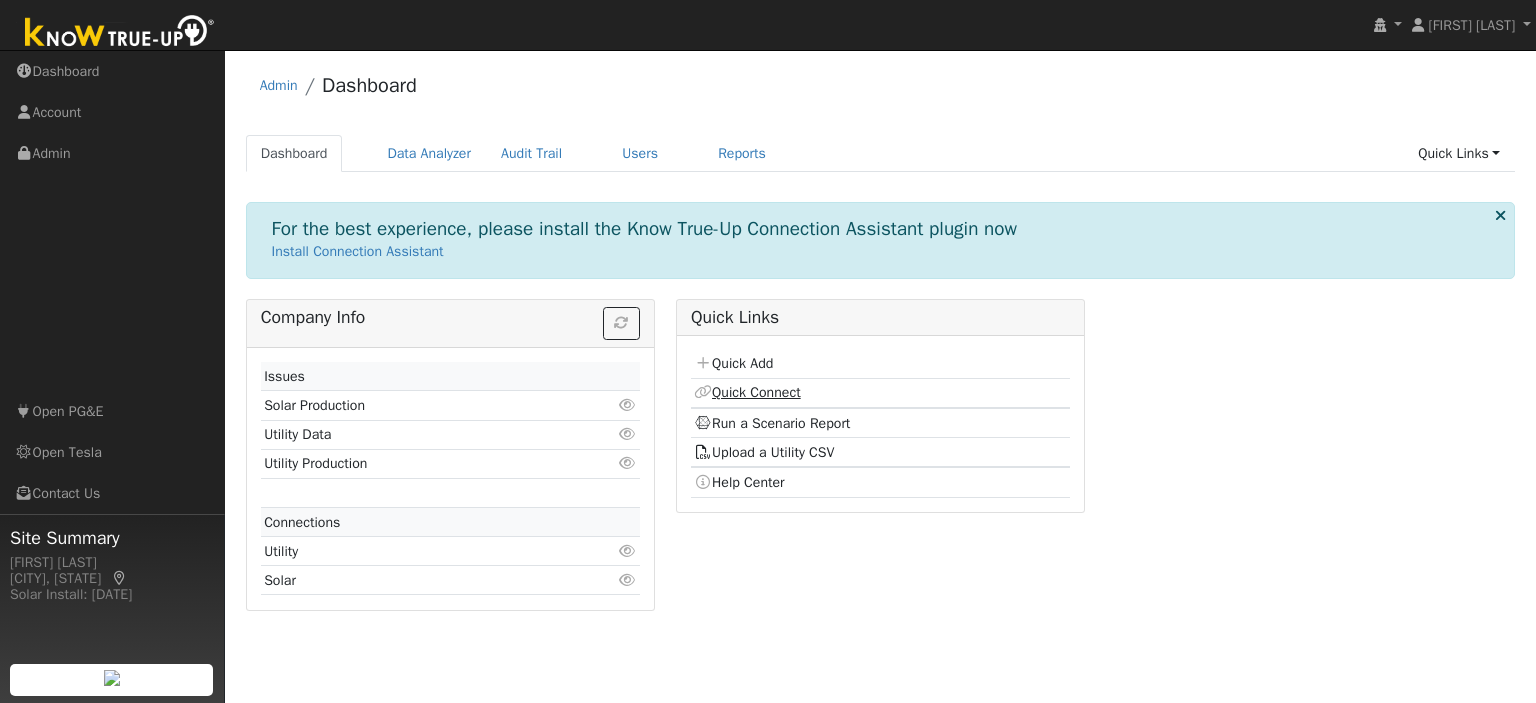 click on "Quick Connect" at bounding box center [747, 392] 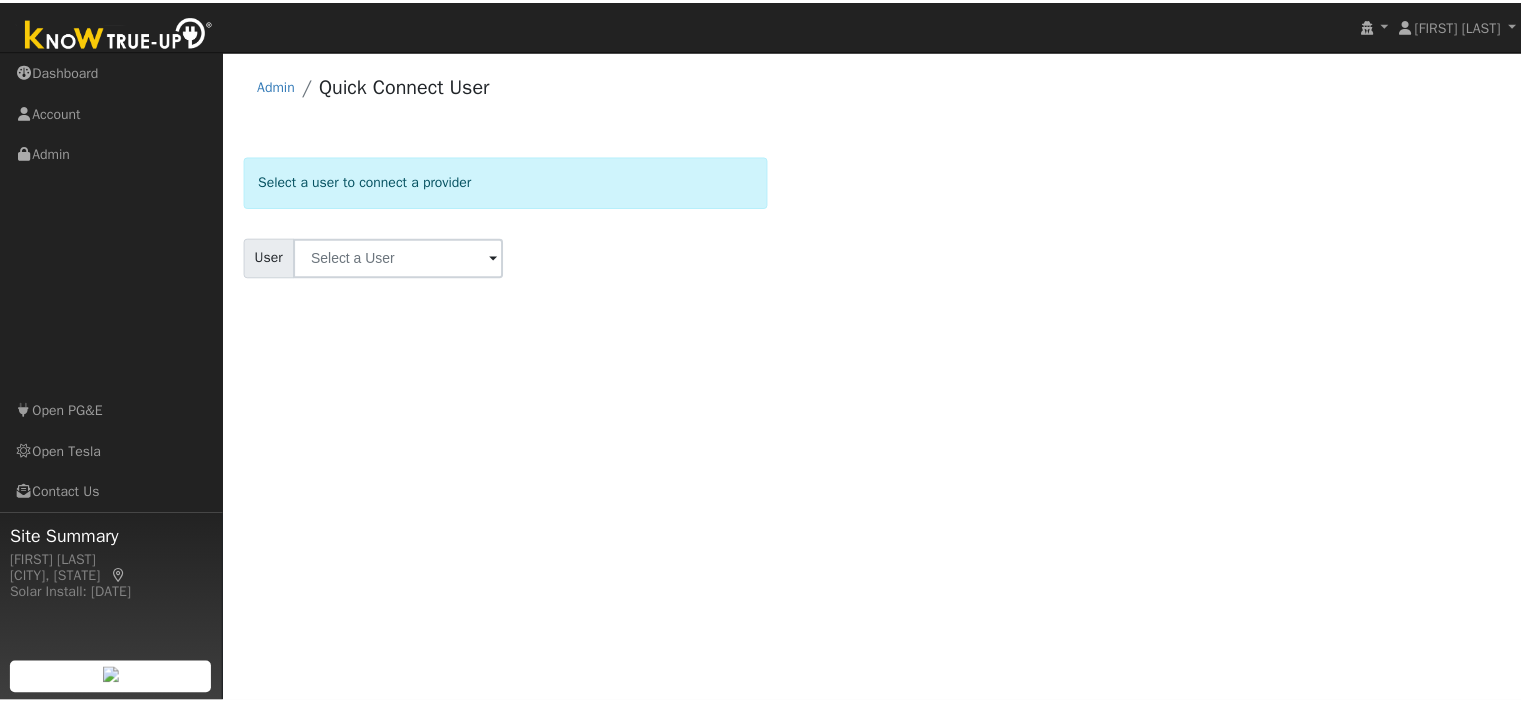 scroll, scrollTop: 0, scrollLeft: 0, axis: both 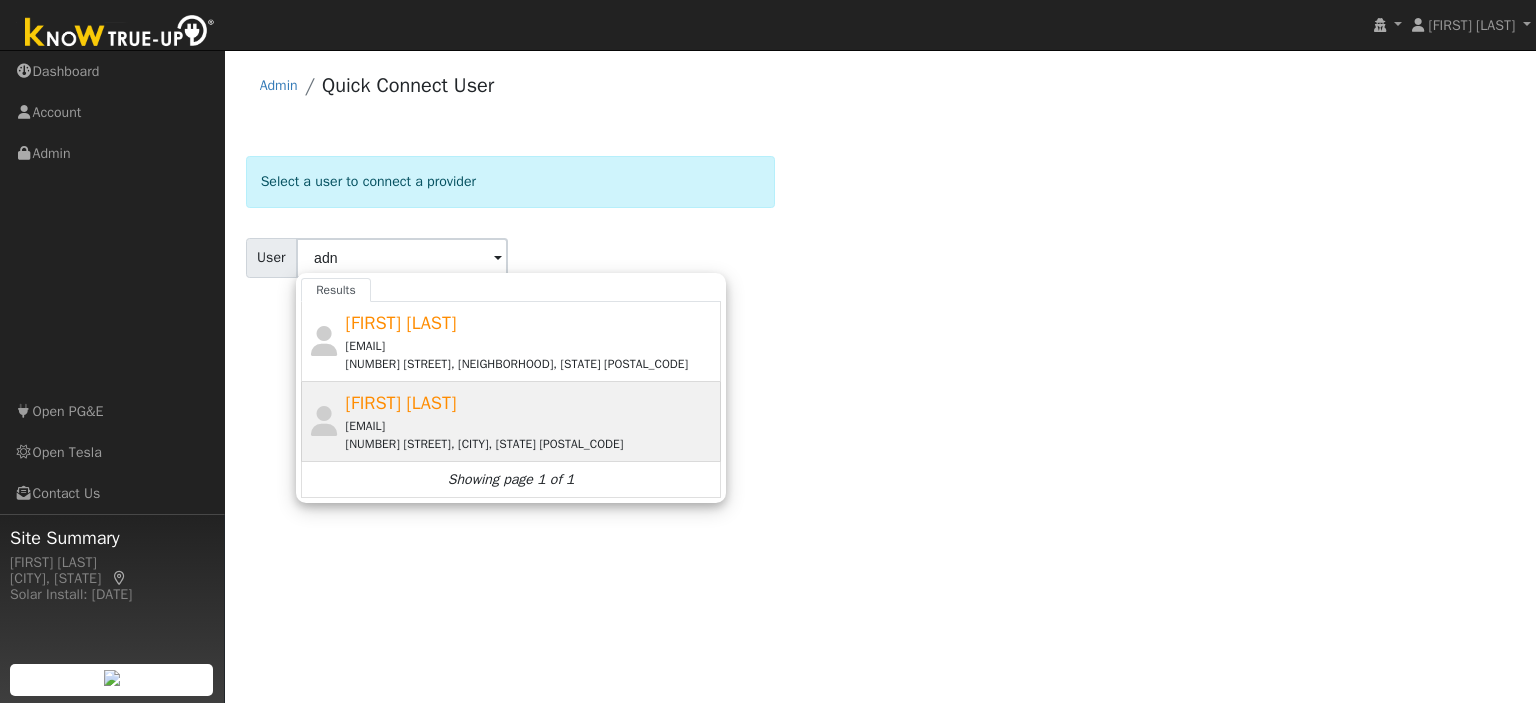 click on "[FIRST] [LAST]" at bounding box center (401, 403) 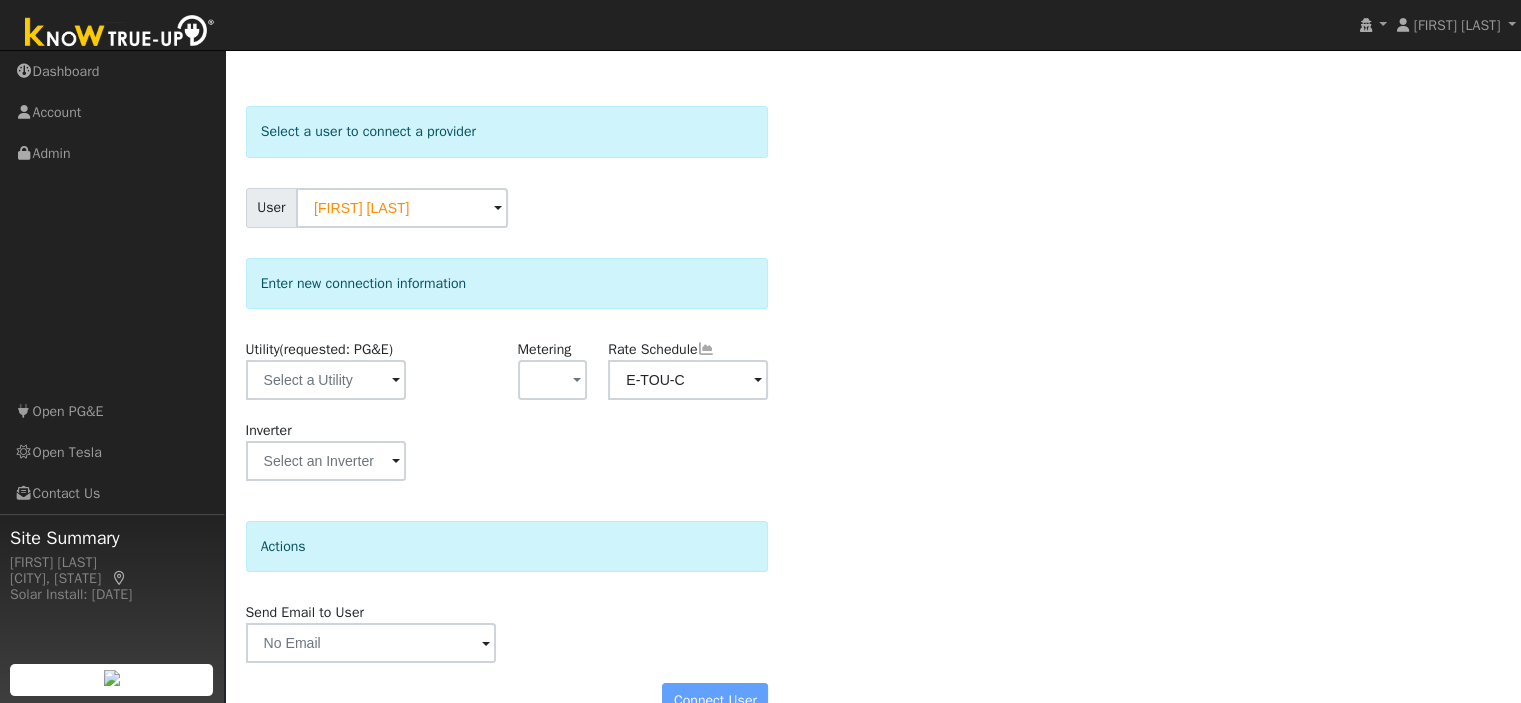 scroll, scrollTop: 92, scrollLeft: 0, axis: vertical 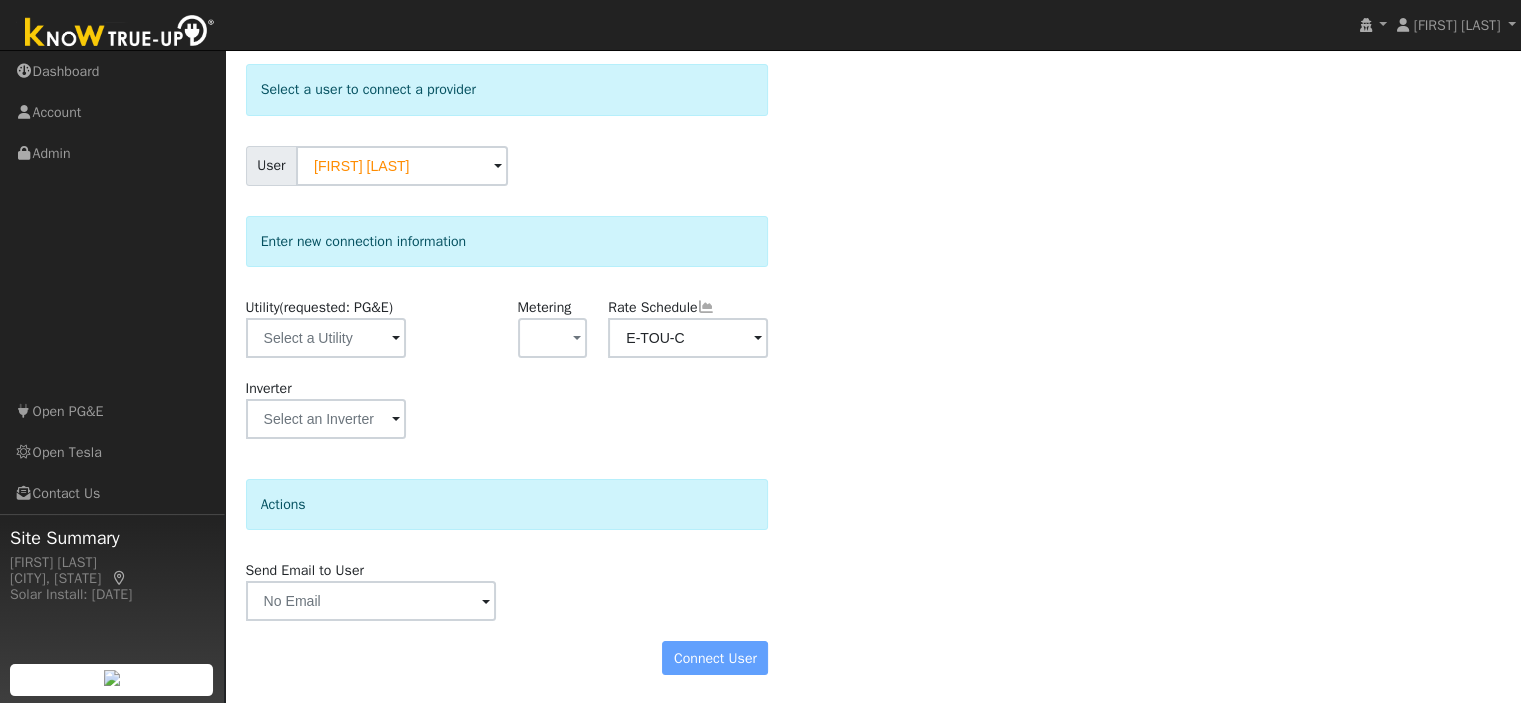 click on "Connect User" at bounding box center [507, 658] 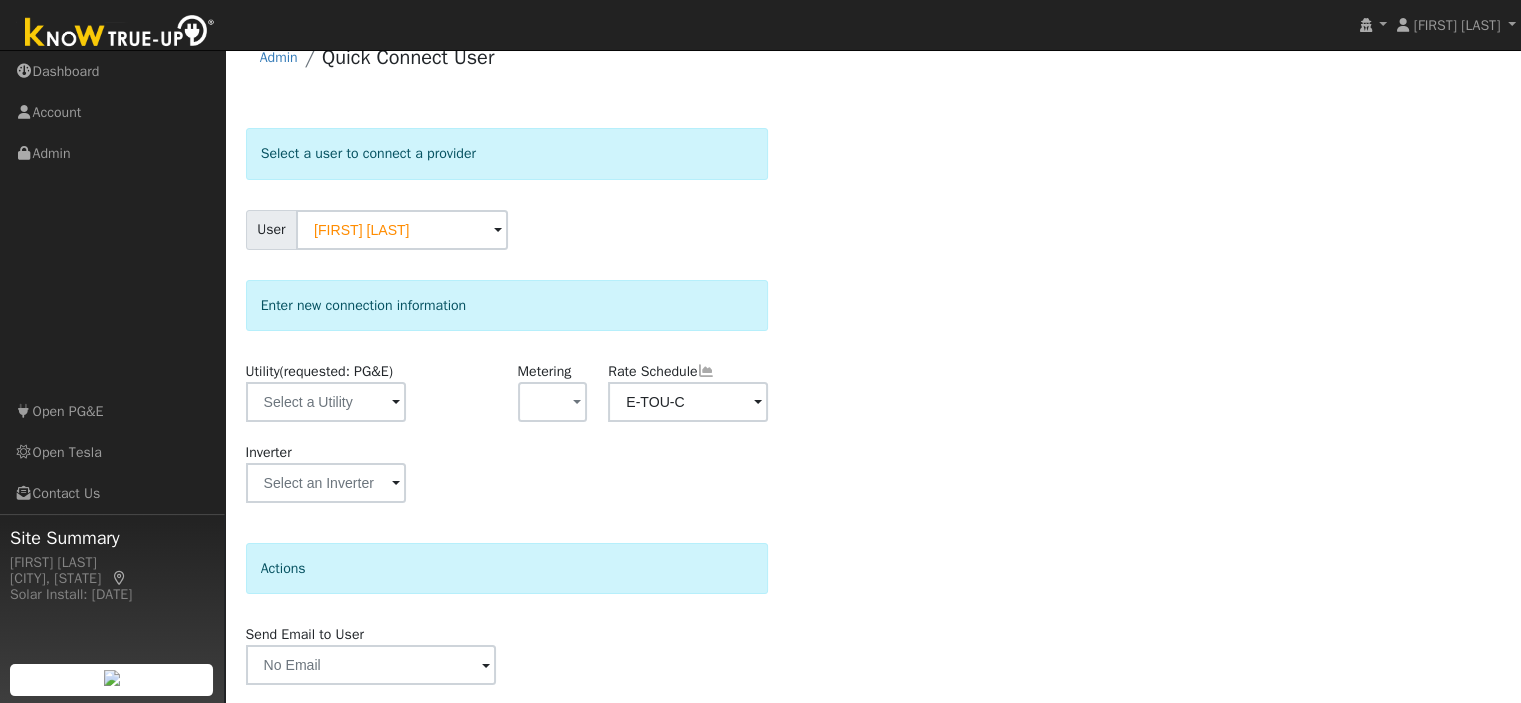 scroll, scrollTop: 0, scrollLeft: 0, axis: both 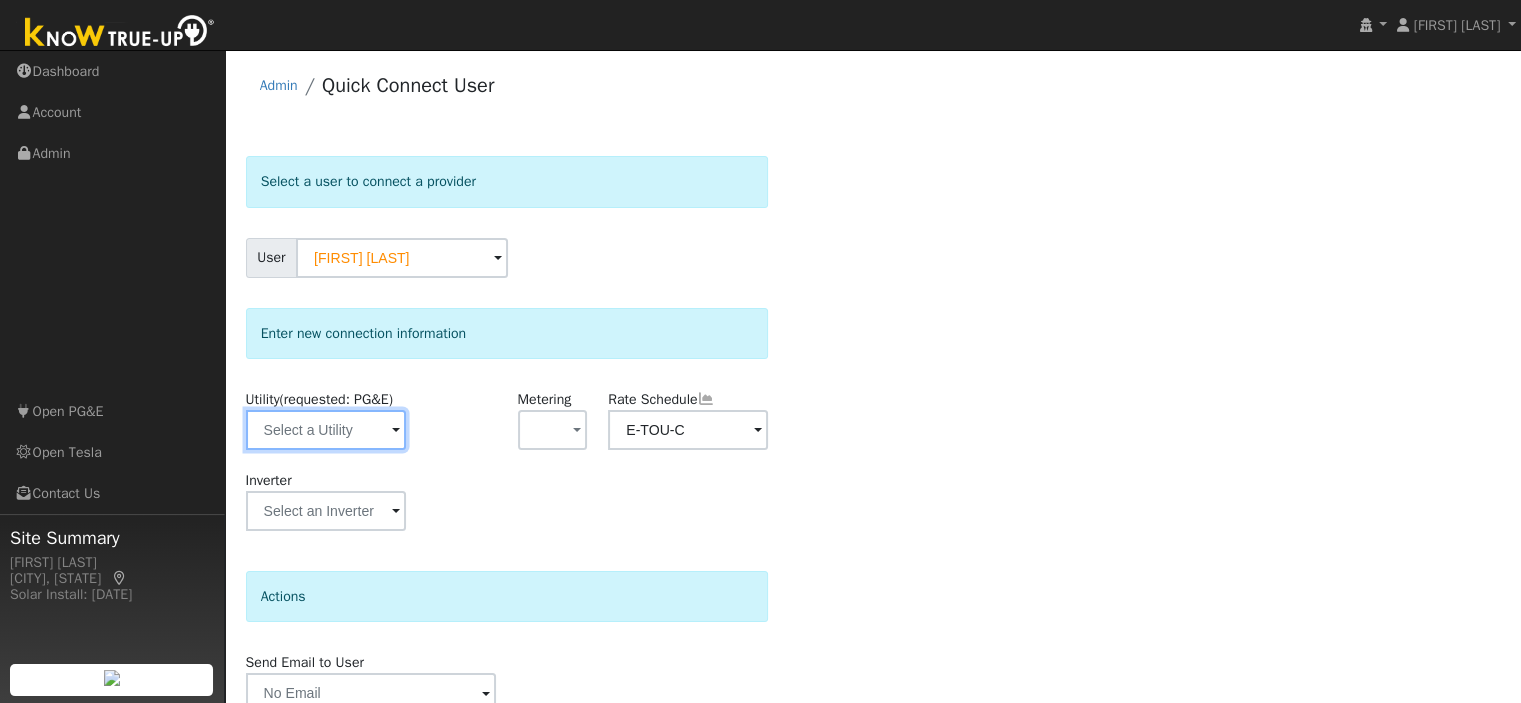 click at bounding box center (326, 430) 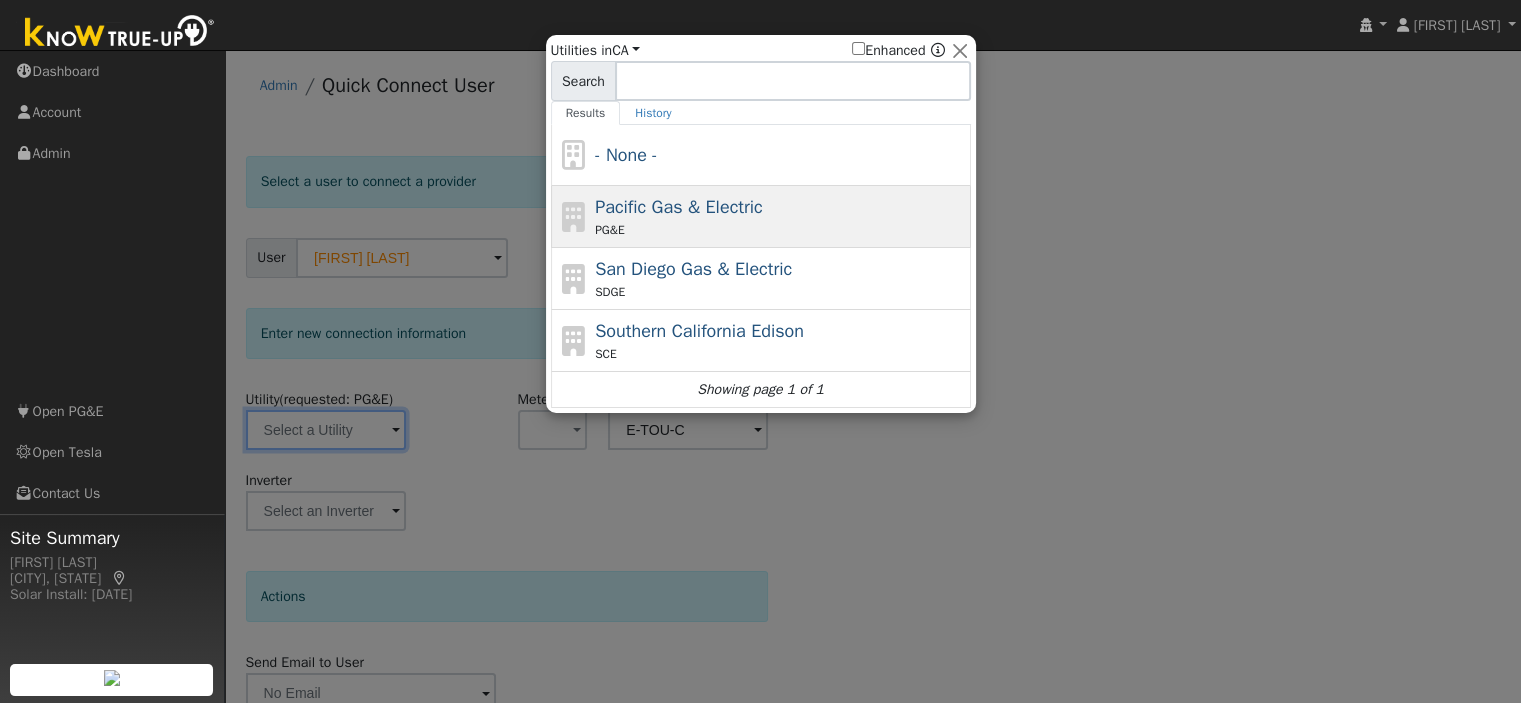 click on "PG&E" at bounding box center [780, 230] 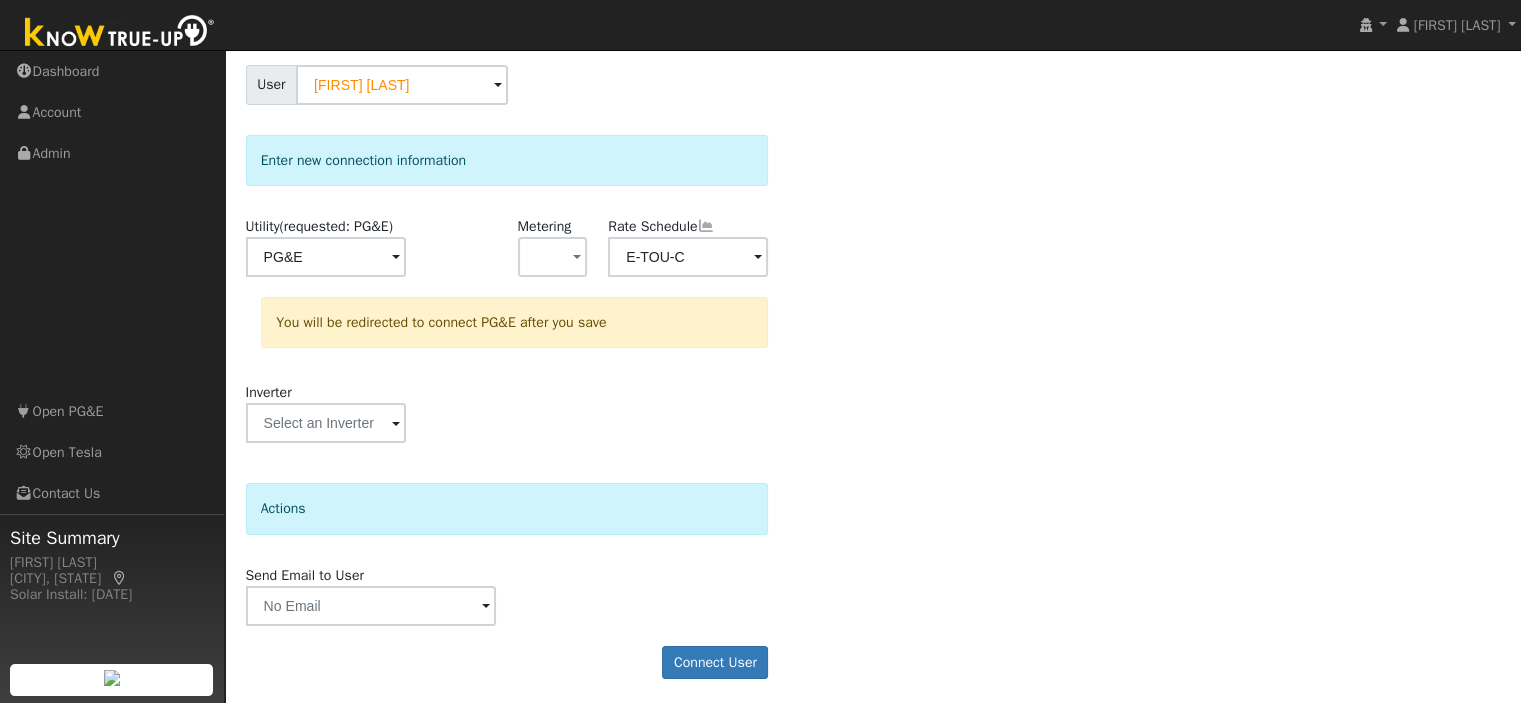 scroll, scrollTop: 177, scrollLeft: 0, axis: vertical 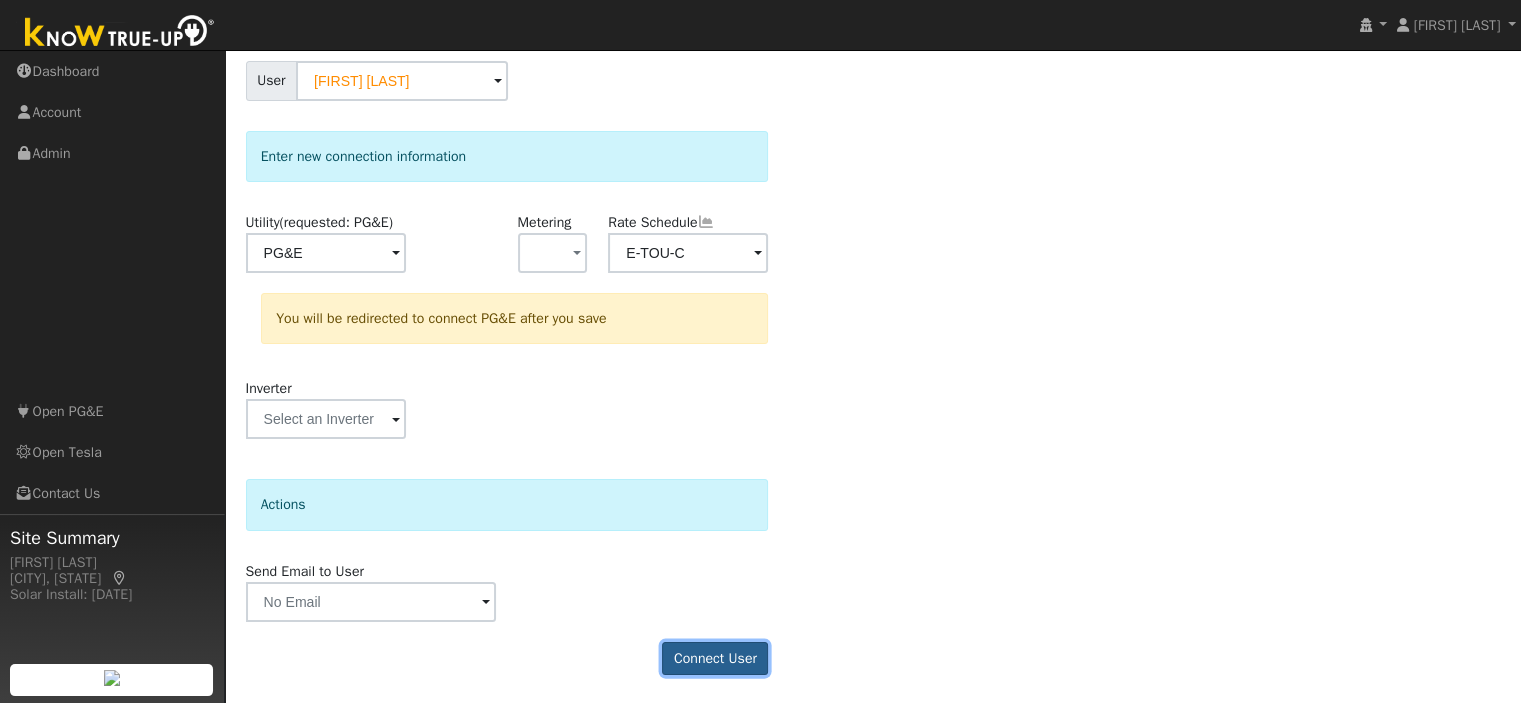 click on "Connect User" at bounding box center [715, 659] 